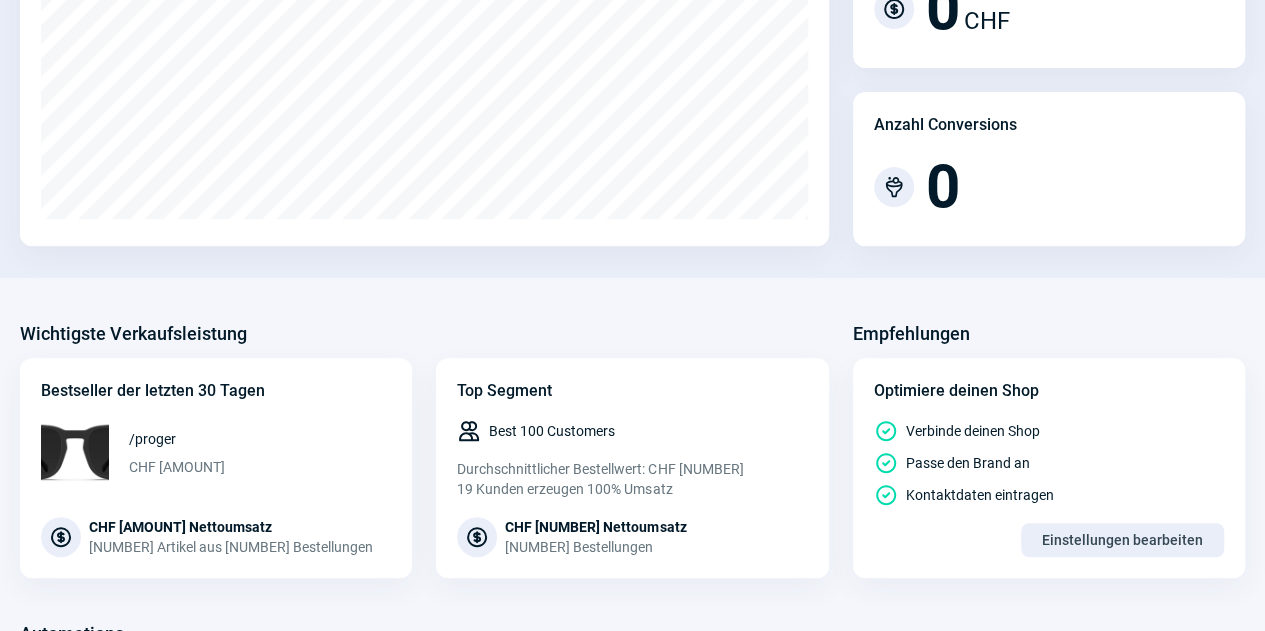 scroll, scrollTop: 0, scrollLeft: 0, axis: both 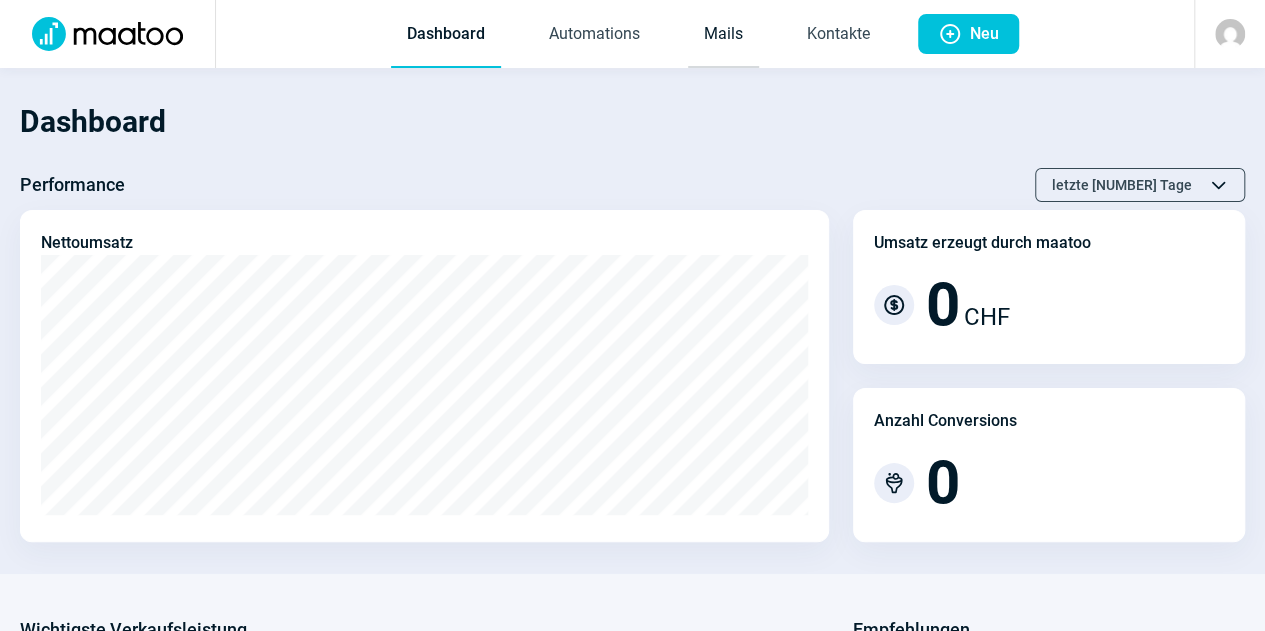 click on "Mails" 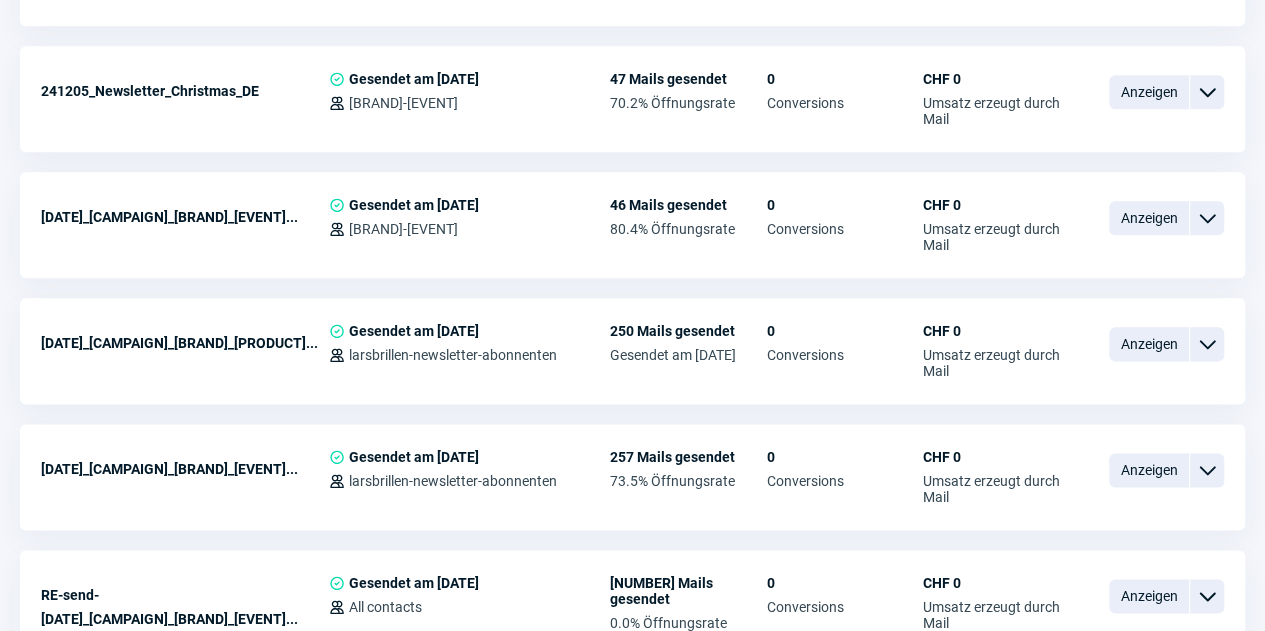 scroll, scrollTop: 1077, scrollLeft: 0, axis: vertical 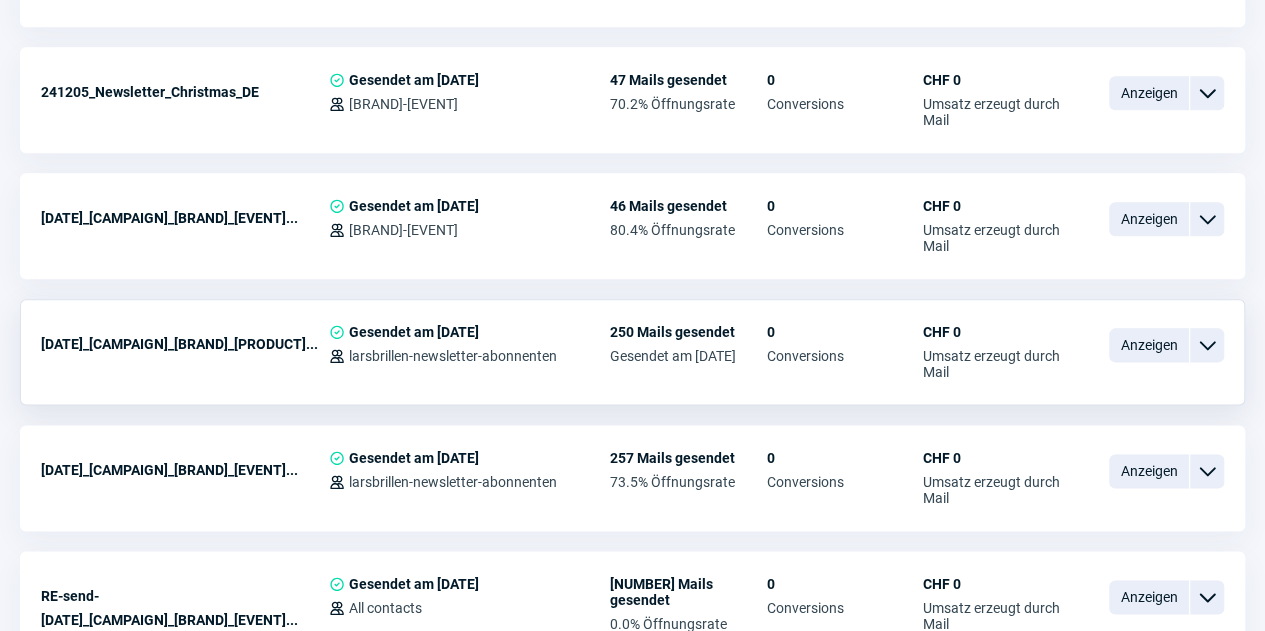 click on "ChevronDown icon" at bounding box center (1207, 345) 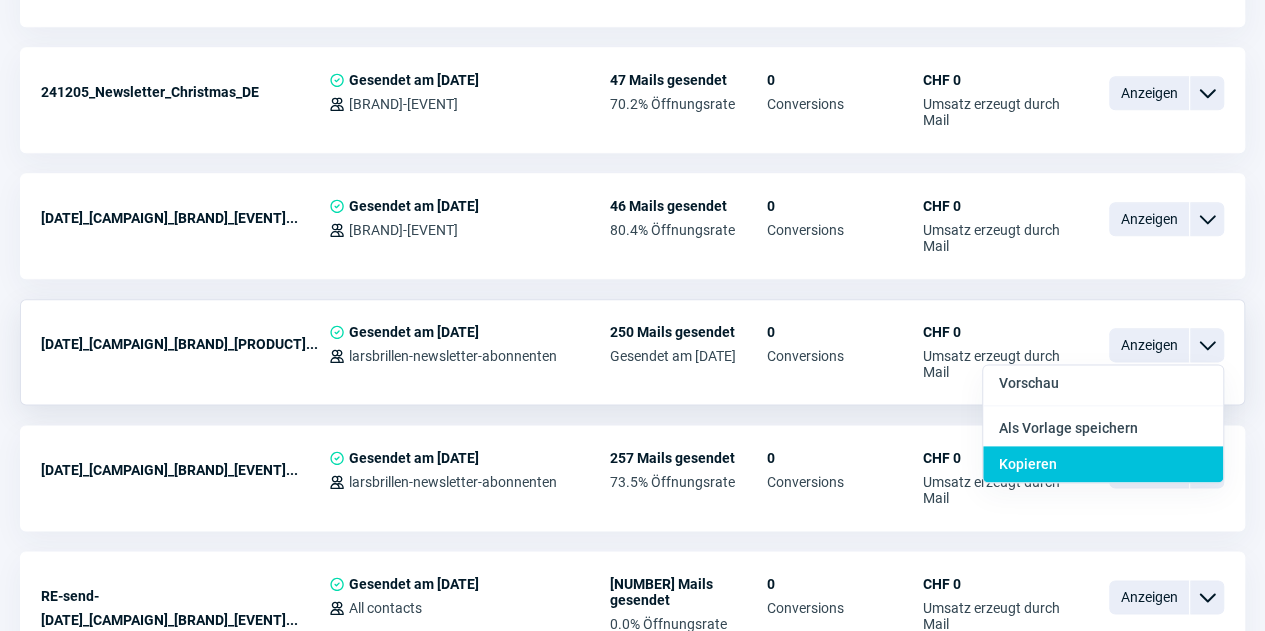 click on "Kopieren" at bounding box center (1028, 464) 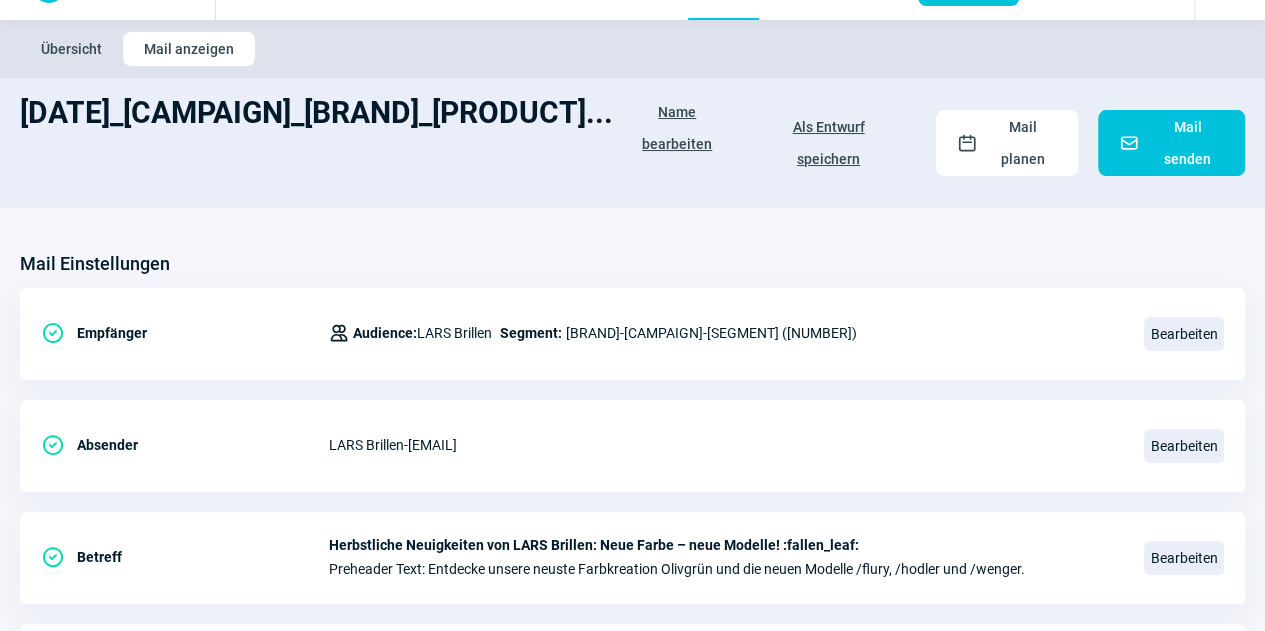 scroll, scrollTop: 0, scrollLeft: 0, axis: both 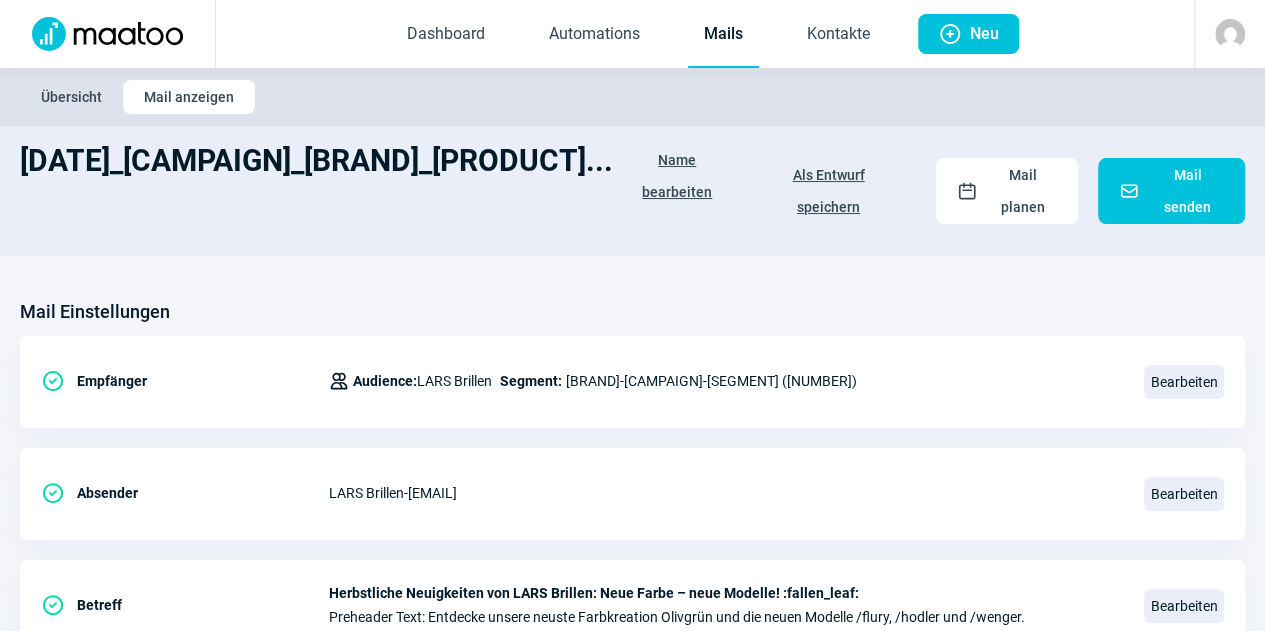 click on "Name bearbeiten" 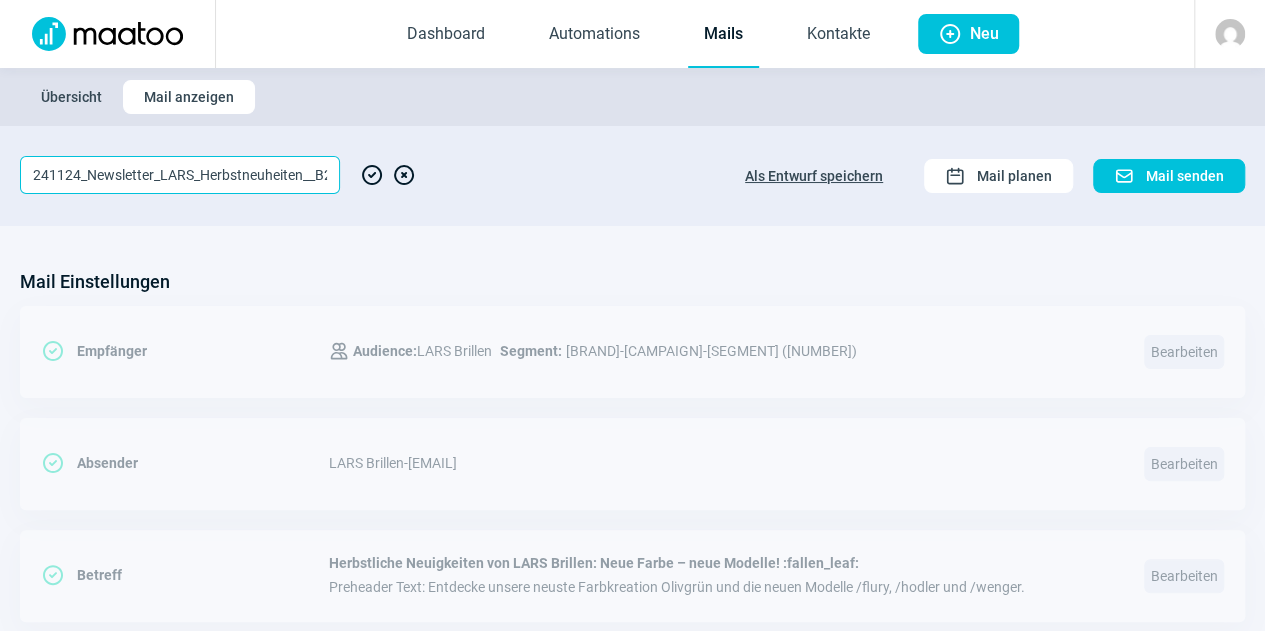 click on "241124_Newsletter_LARS_Herbstneuheiten__B2C_DE" at bounding box center [180, 175] 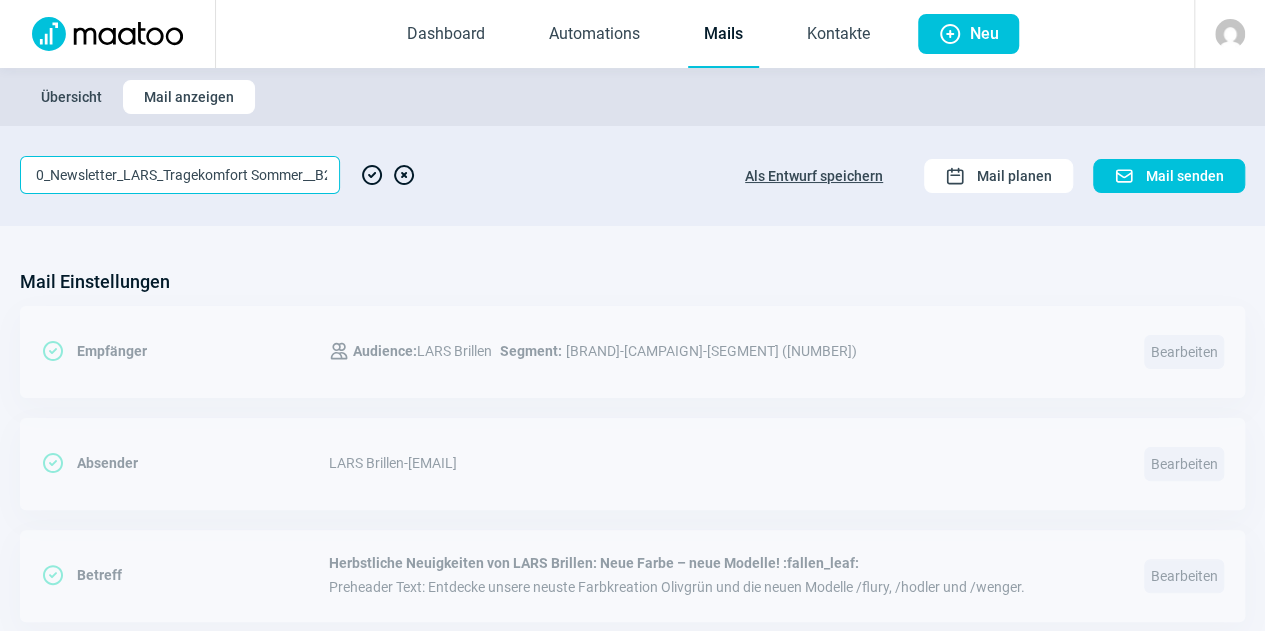 scroll, scrollTop: 0, scrollLeft: 76, axis: horizontal 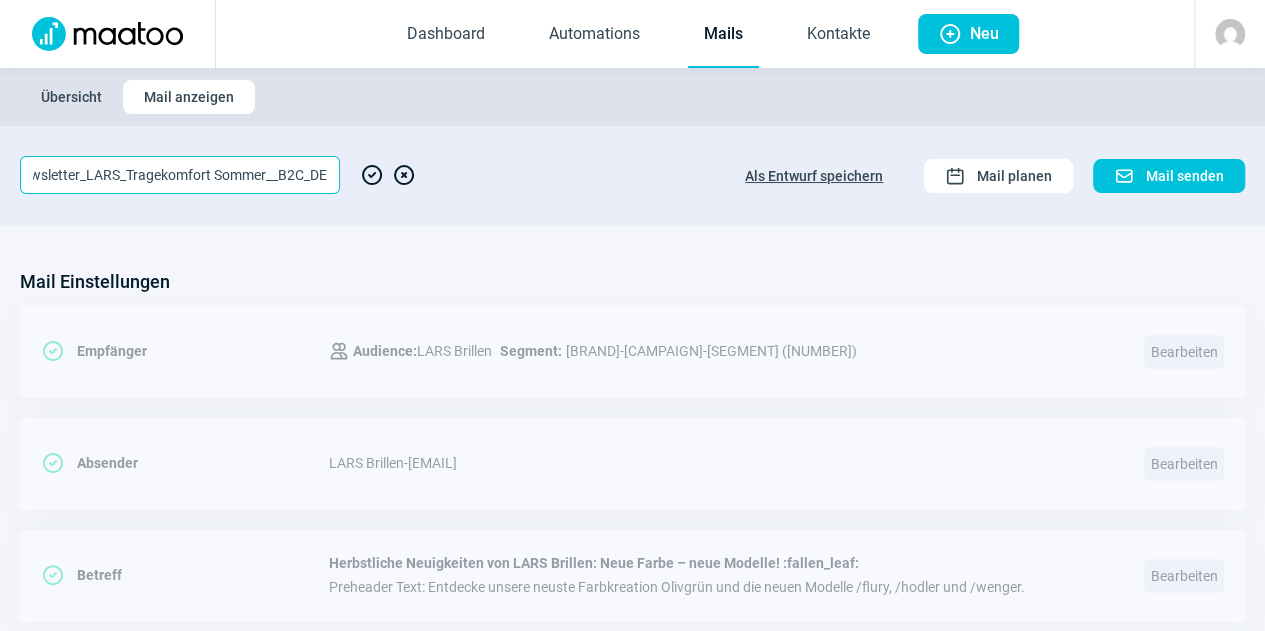 type on "250810_Newsletter_LARS_Tragekomfort Sommer__B2C_DE" 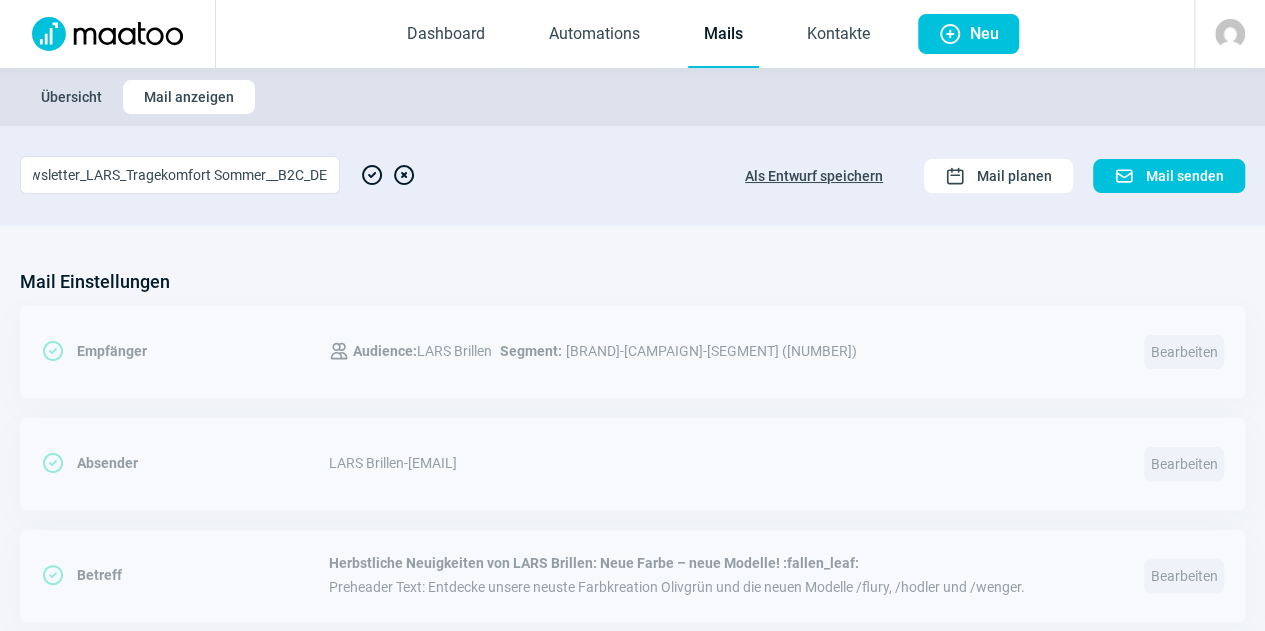 scroll, scrollTop: 0, scrollLeft: 0, axis: both 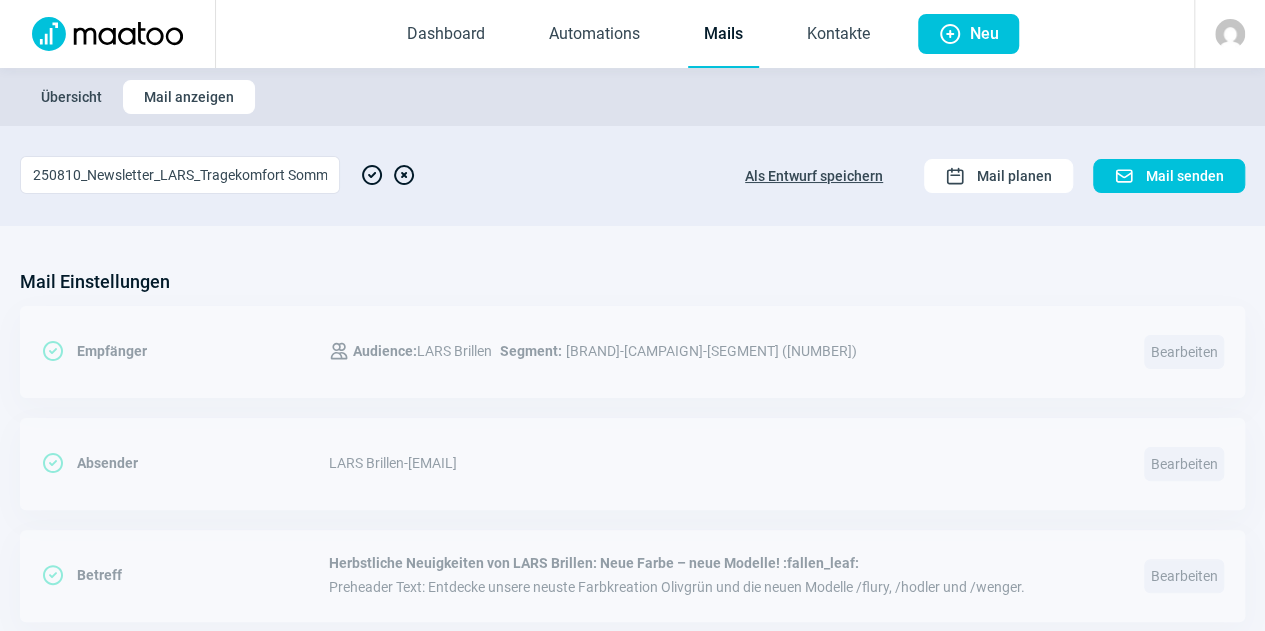 click on "[DATE]_[CAMPAIGN]_[BRAND]_[PRODUCT]__B2C_DE [ICON] [ICON] [ACTION] [ICON] [ICON] [ACTION]" 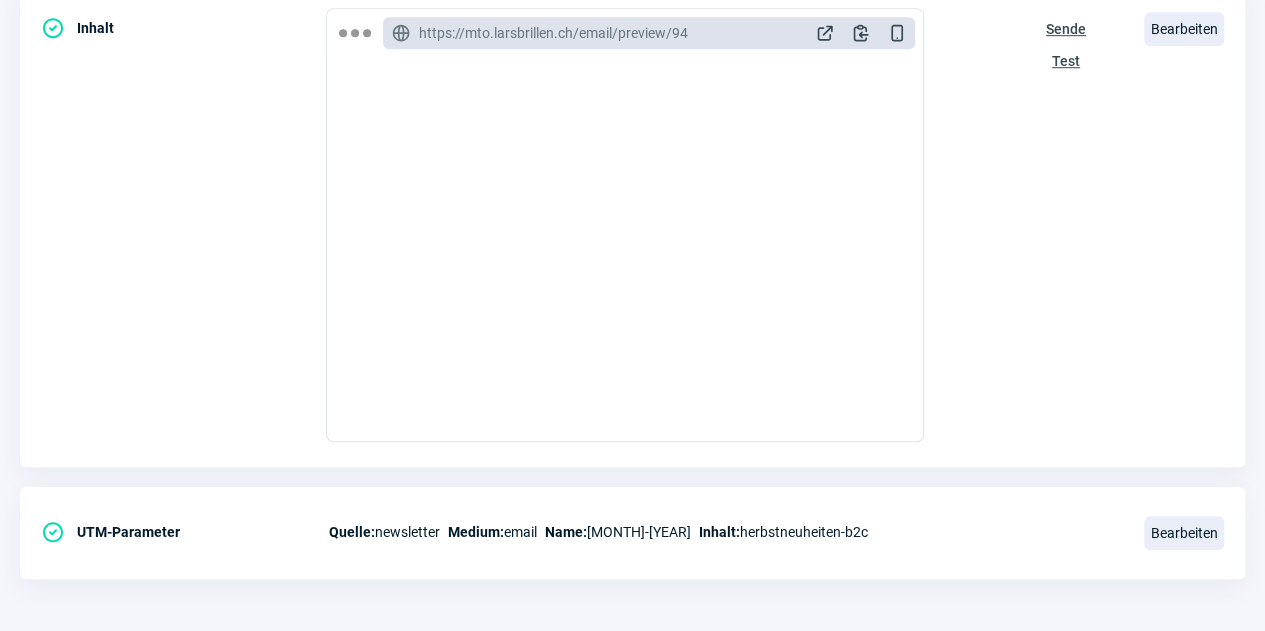 scroll, scrollTop: 657, scrollLeft: 0, axis: vertical 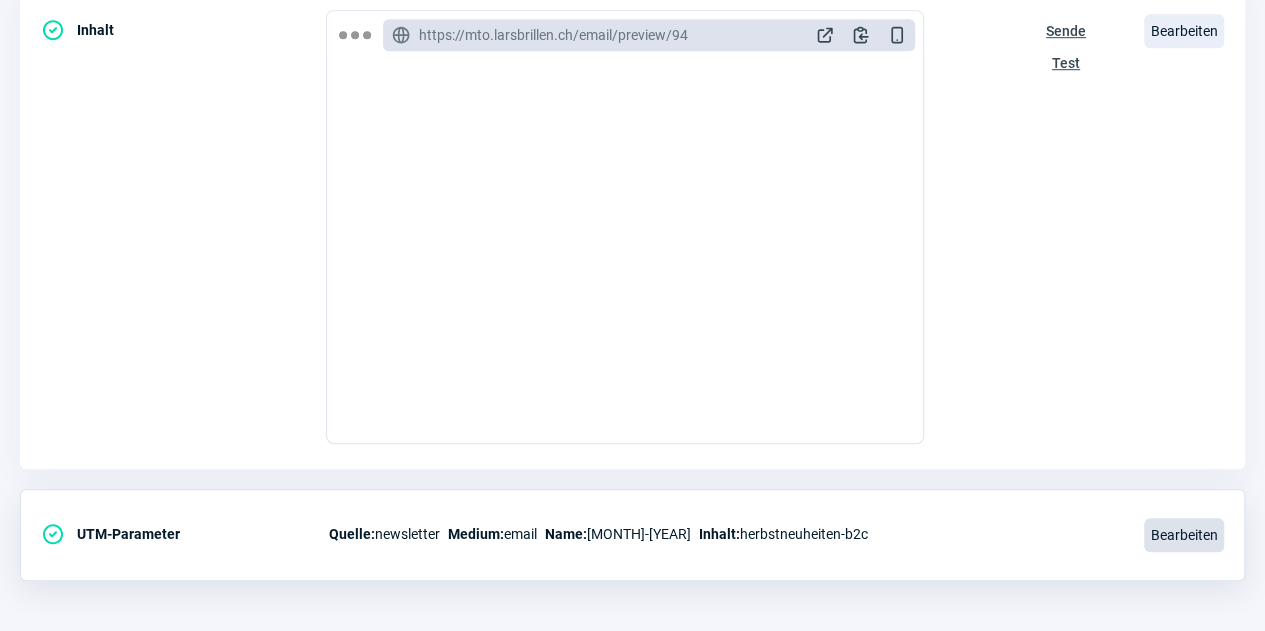 click on "Bearbeiten" at bounding box center [1184, 535] 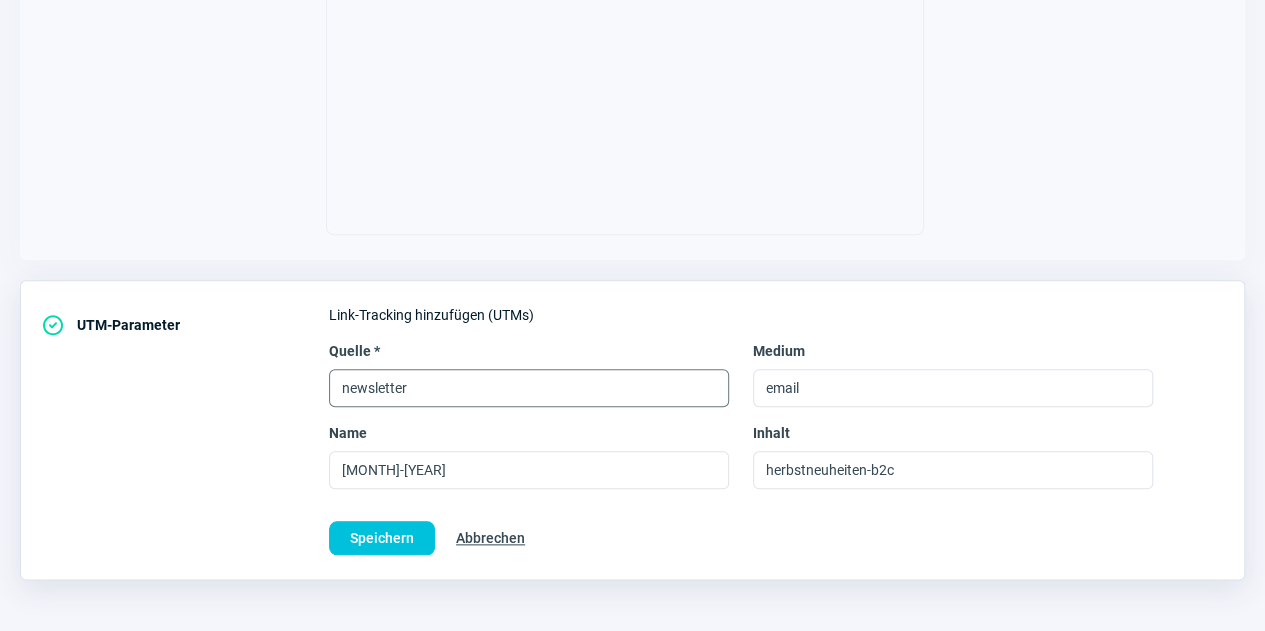 scroll, scrollTop: 865, scrollLeft: 0, axis: vertical 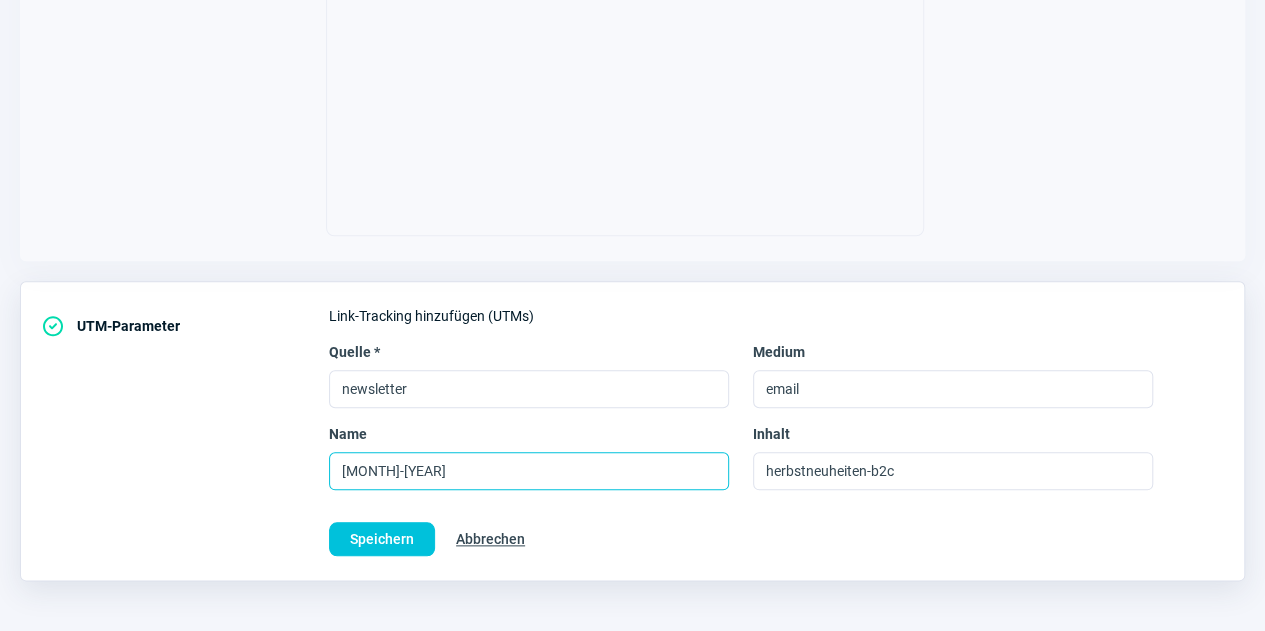 click on "[MONTH]-[YEAR]" at bounding box center (529, 471) 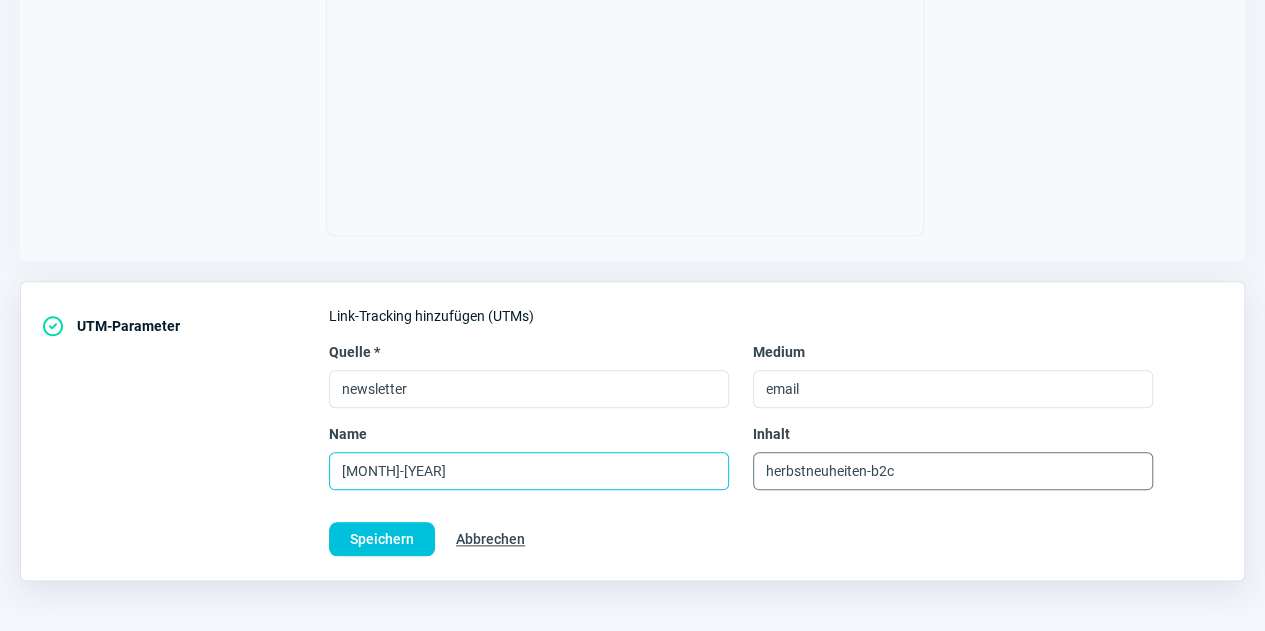 type on "[MONTH]-[YEAR]" 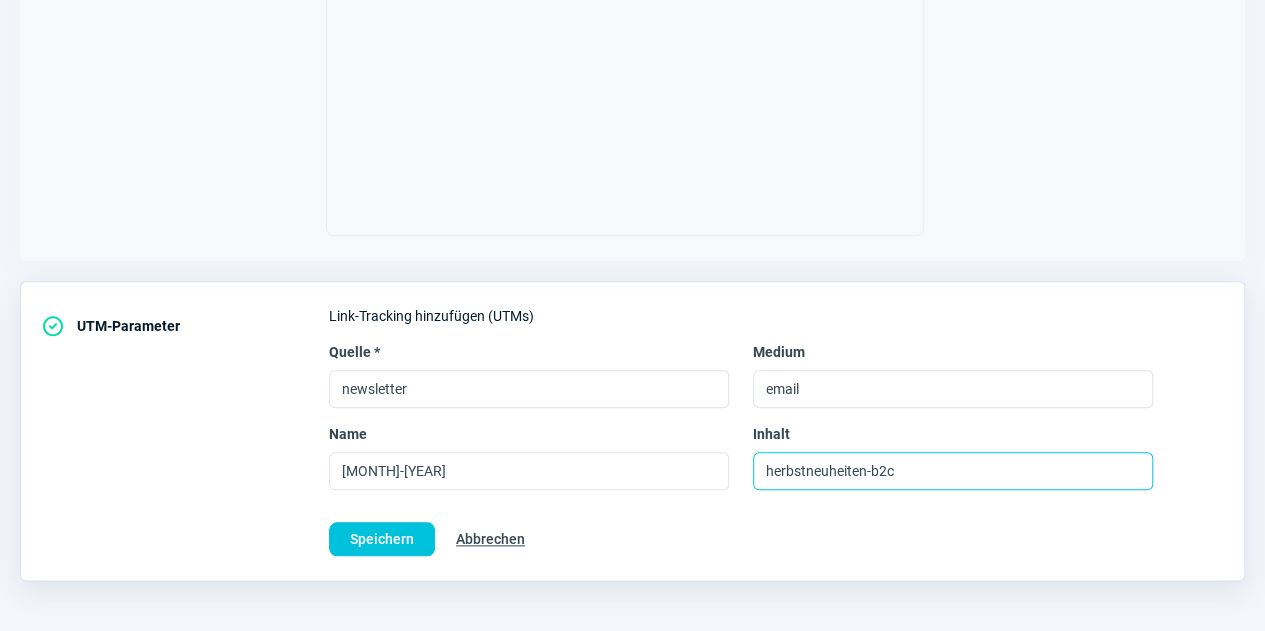 click on "herbstneuheiten-b2c" at bounding box center (953, 471) 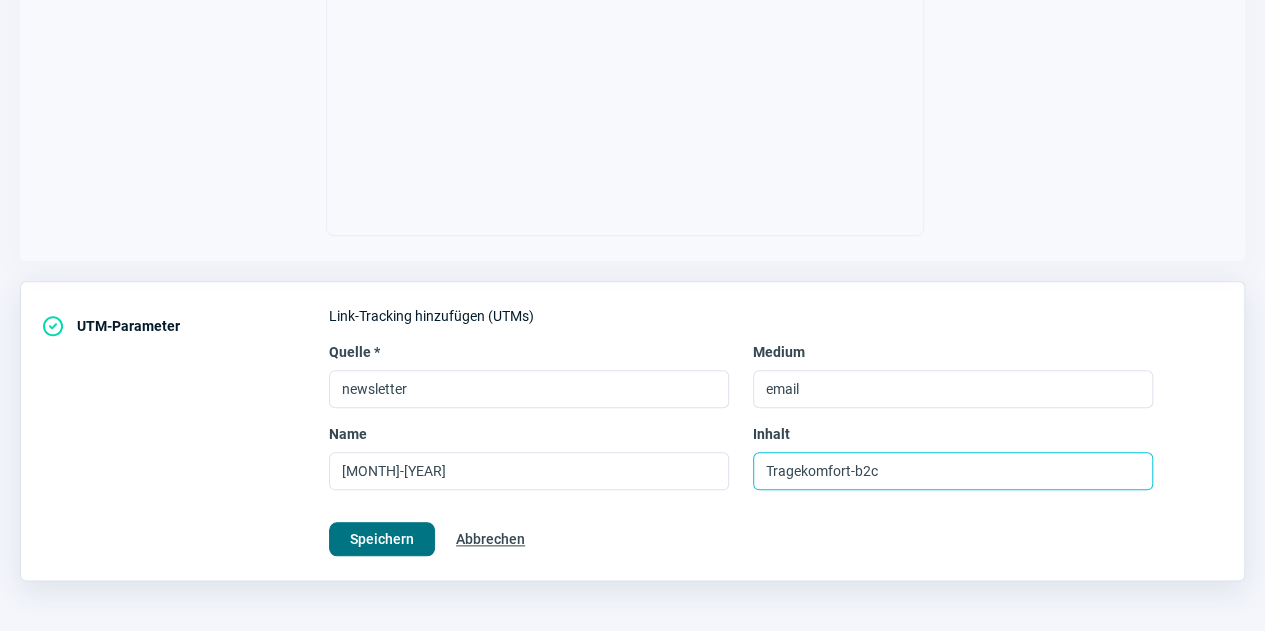 type on "Tragekomfort-b2c" 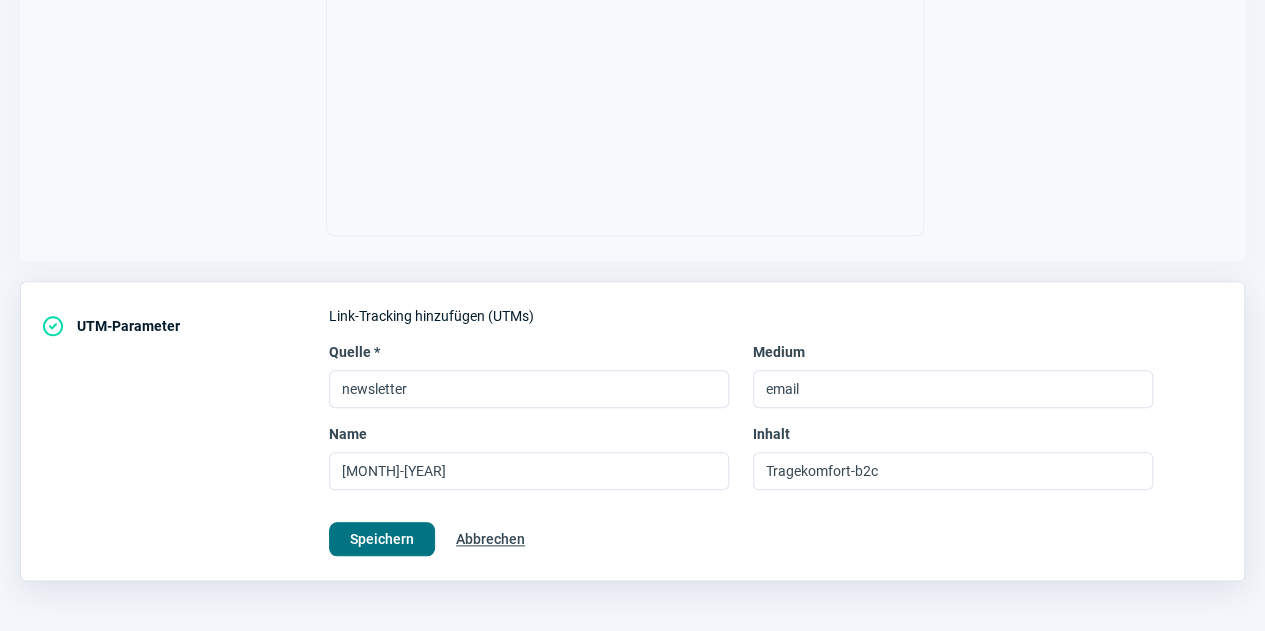 click on "Speichern" at bounding box center (382, 539) 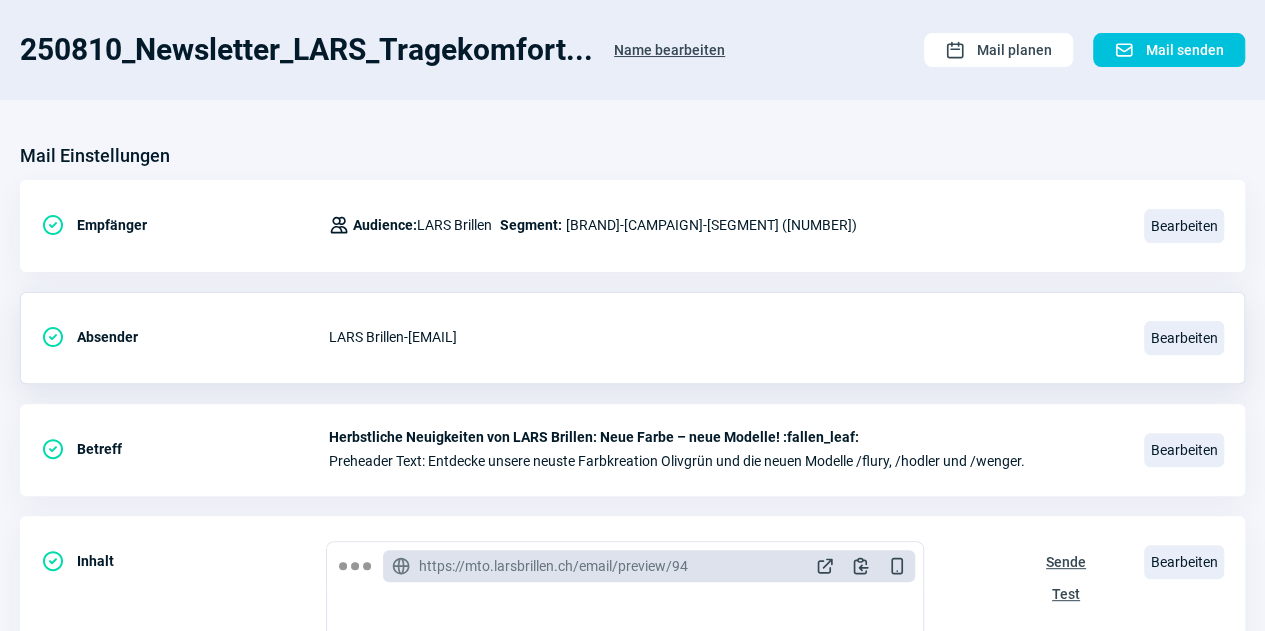 scroll, scrollTop: 144, scrollLeft: 0, axis: vertical 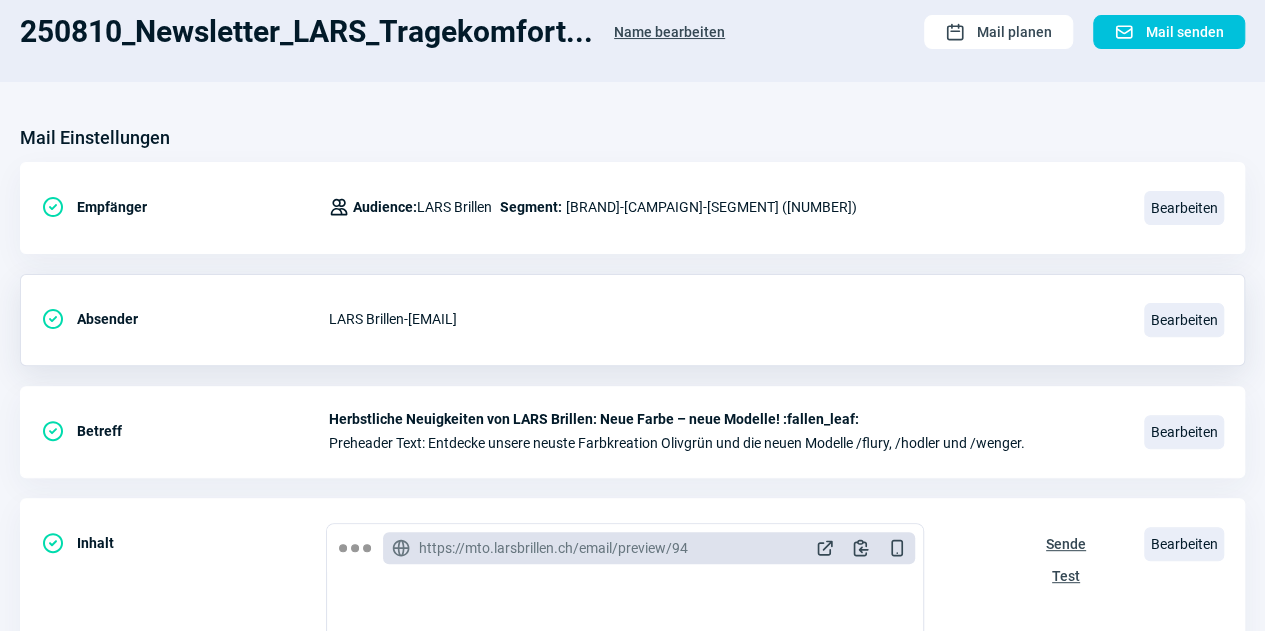 click on "[BRAND] - [EMAIL]" 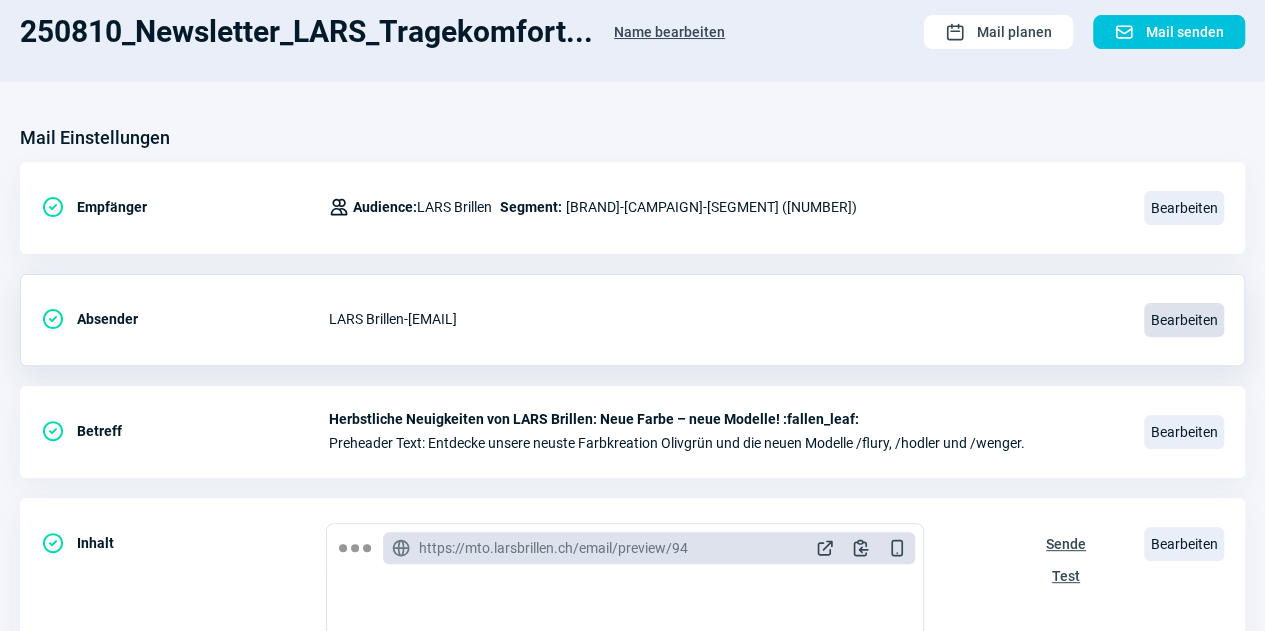 click on "Bearbeiten" at bounding box center [1184, 320] 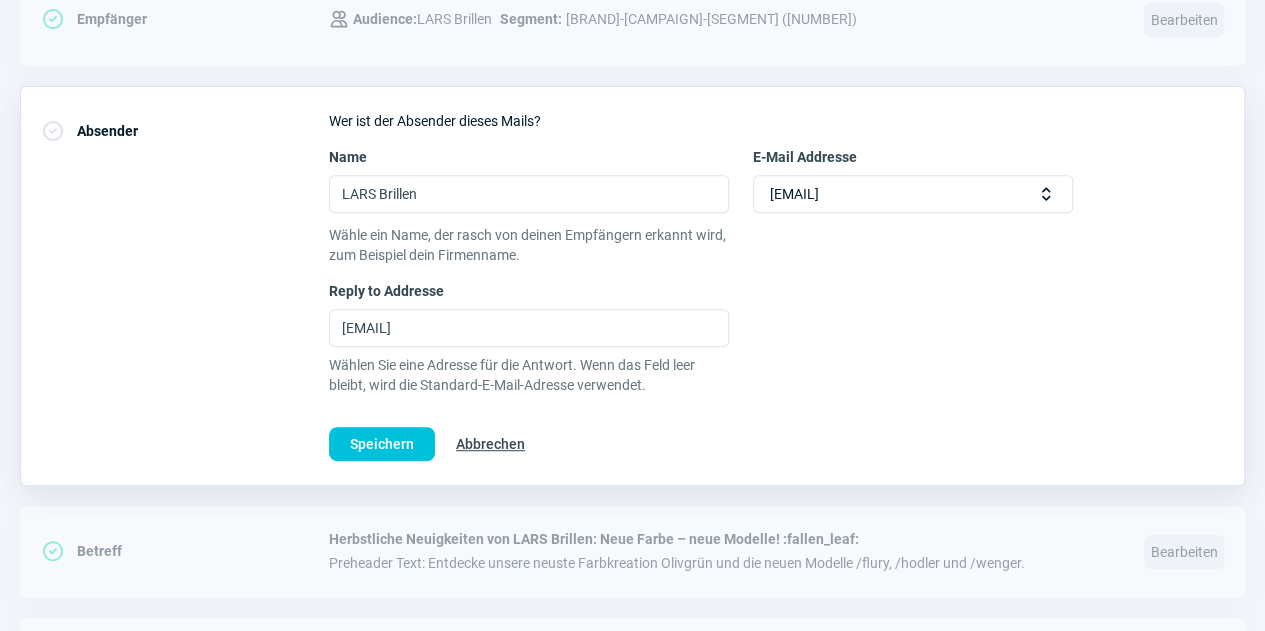 scroll, scrollTop: 348, scrollLeft: 0, axis: vertical 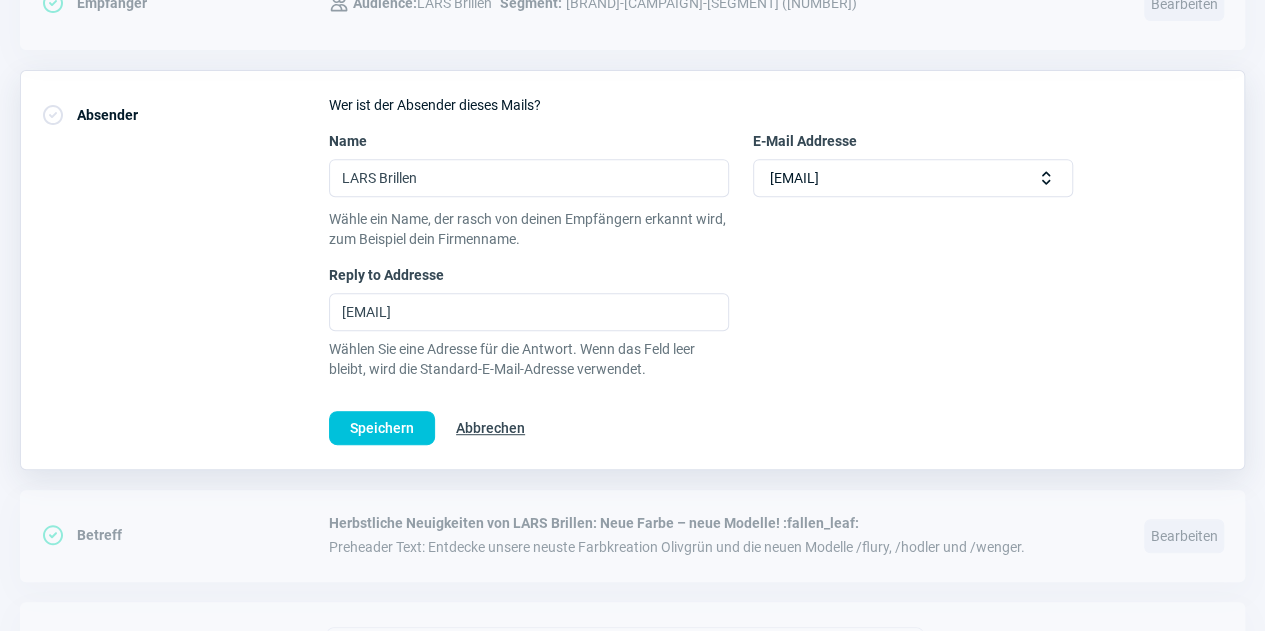 click on "Abbrechen" 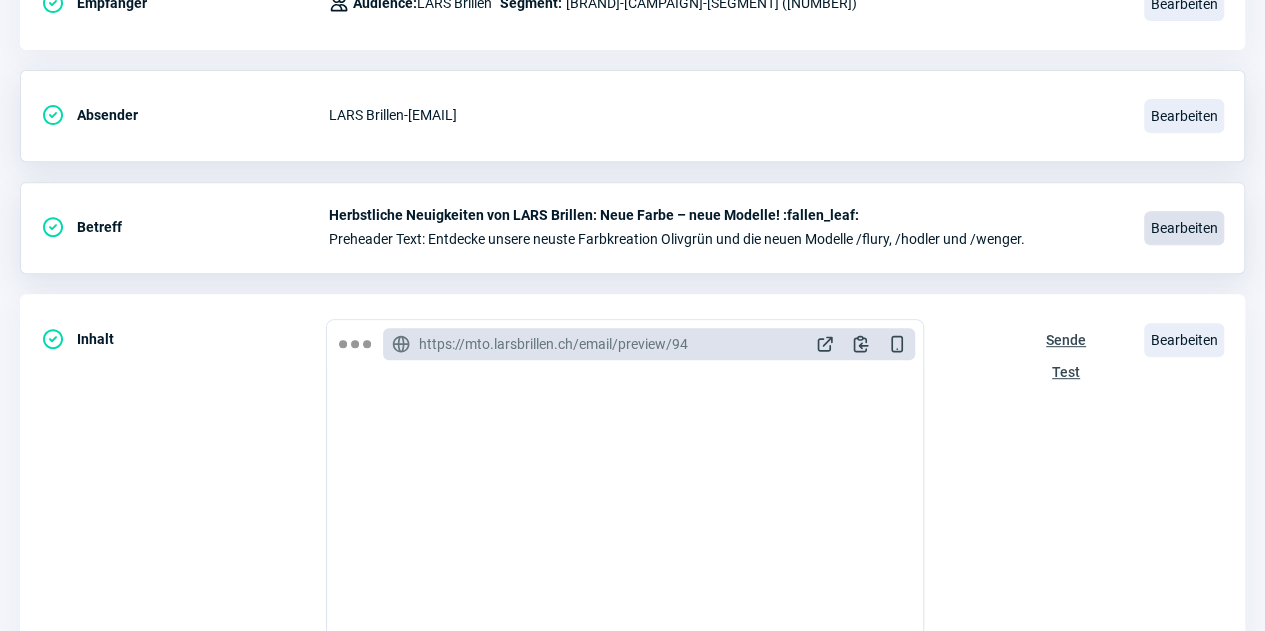 click on "Bearbeiten" at bounding box center [1184, 228] 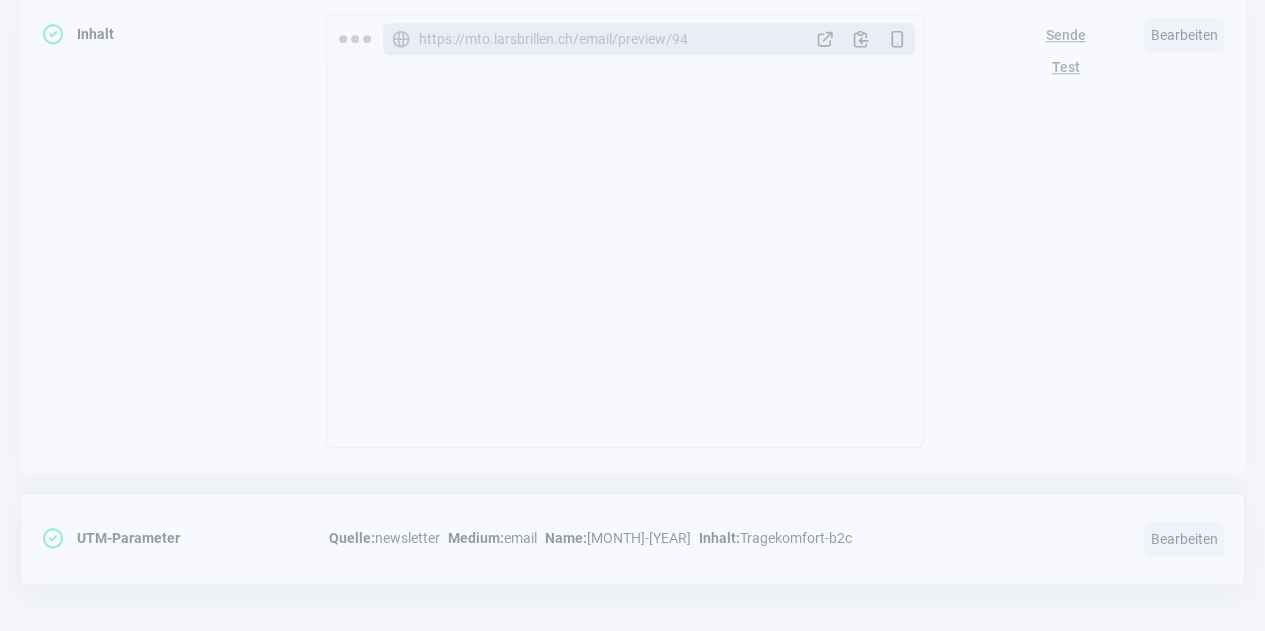 scroll, scrollTop: 894, scrollLeft: 0, axis: vertical 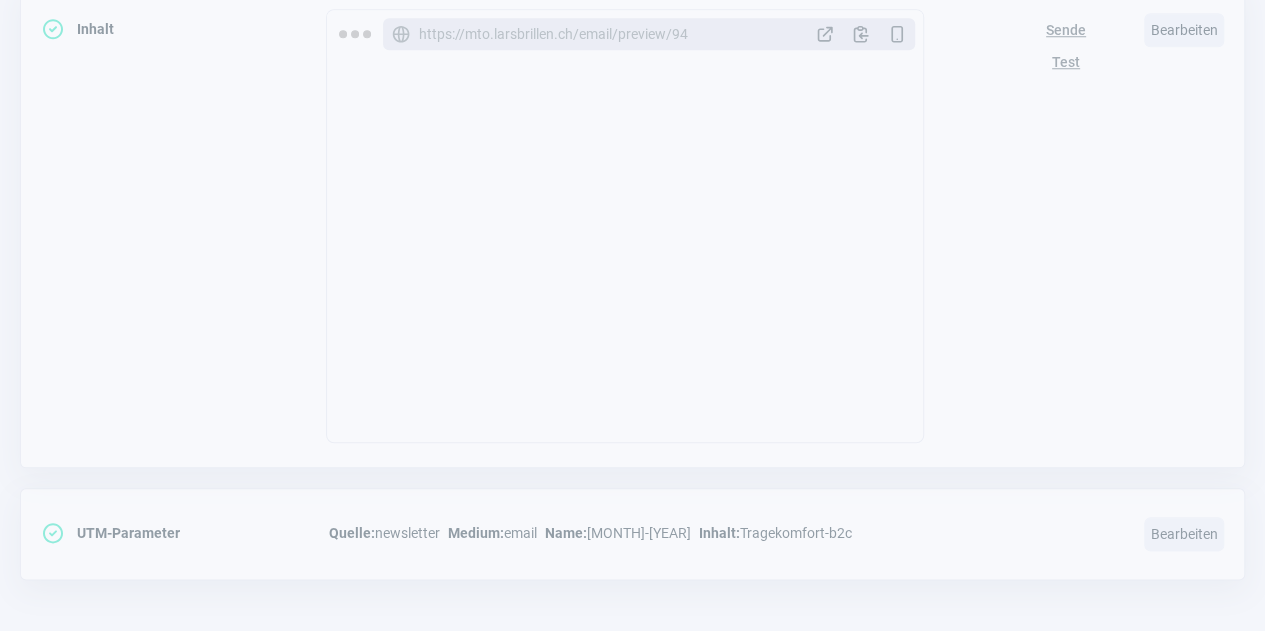 click on "Sende Test" 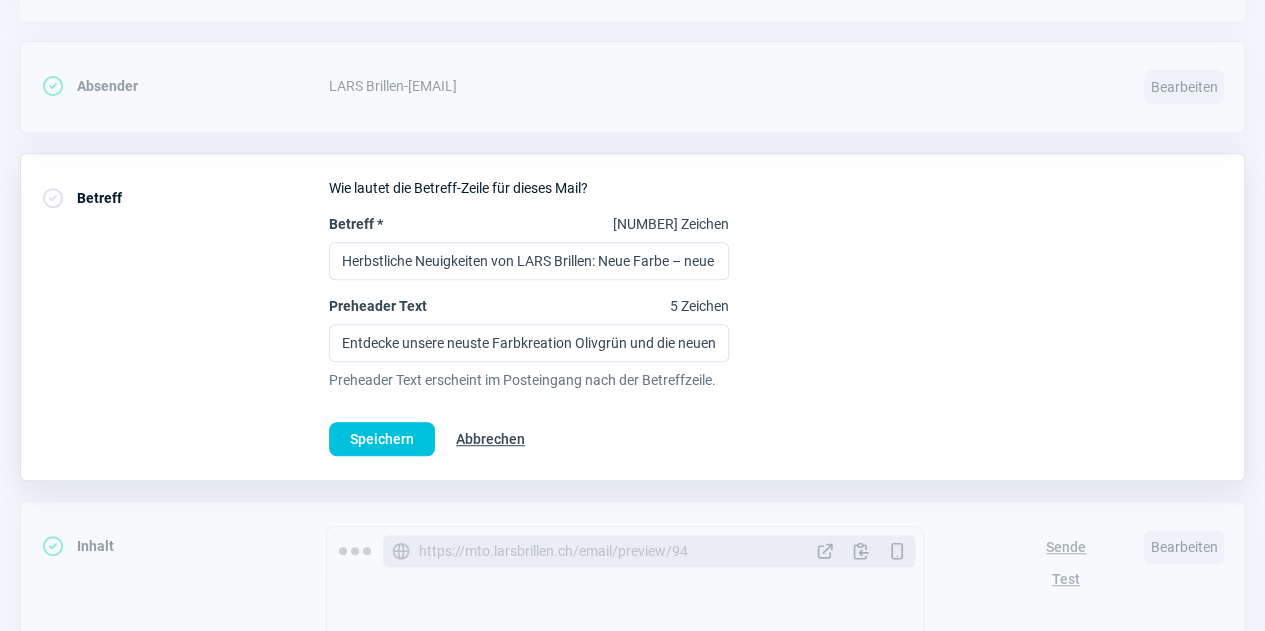 scroll, scrollTop: 378, scrollLeft: 0, axis: vertical 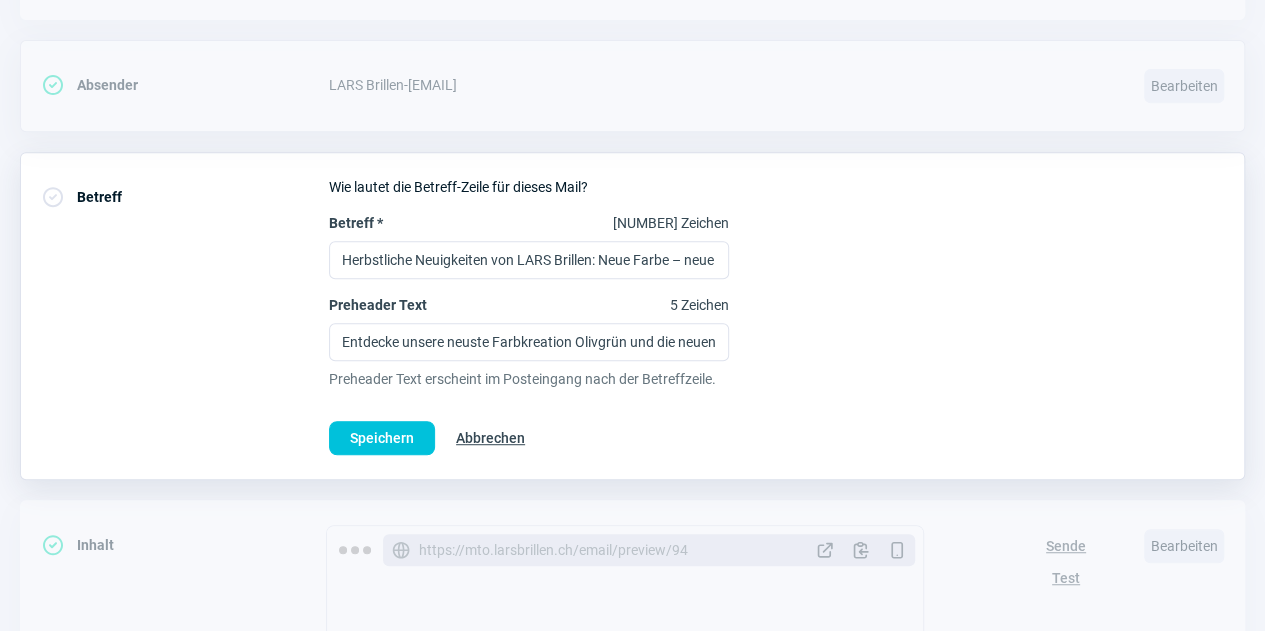 click on "Abbrechen" 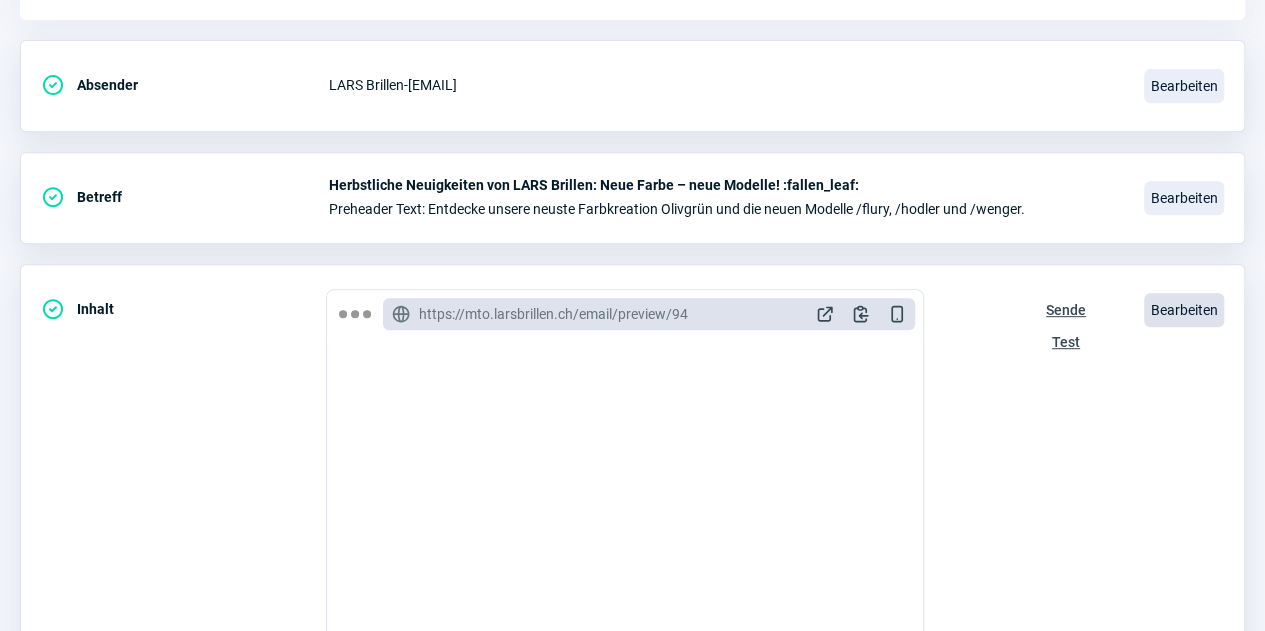 click on "Bearbeiten" at bounding box center (1184, 310) 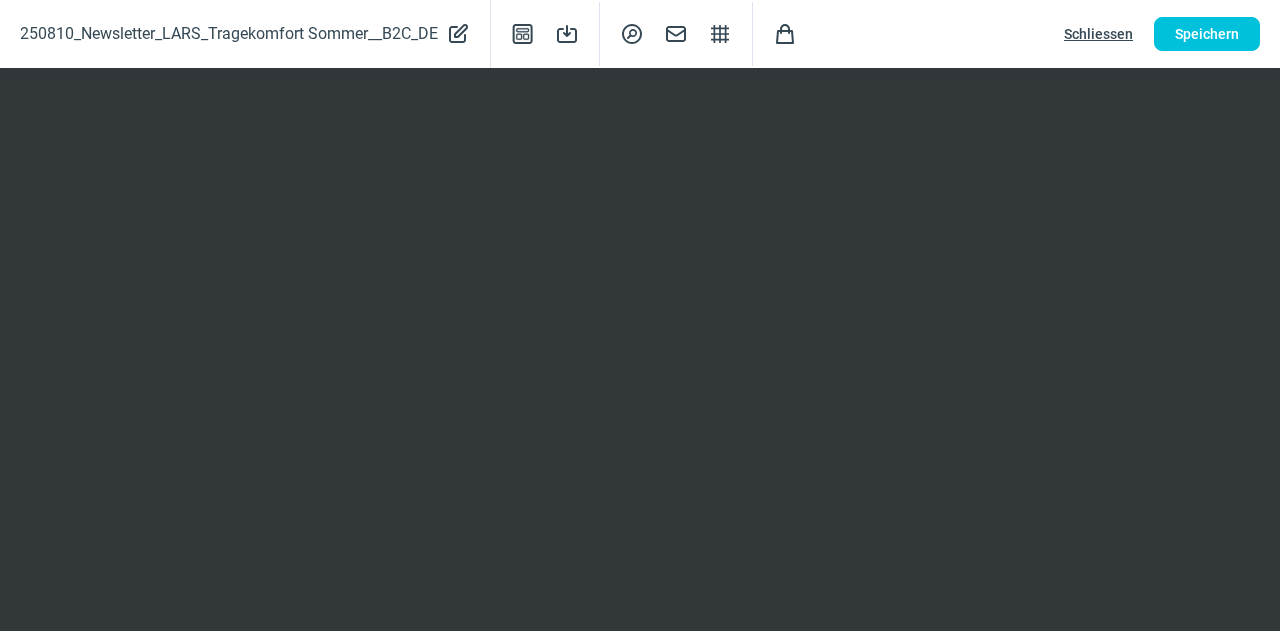 click on "Schliessen" 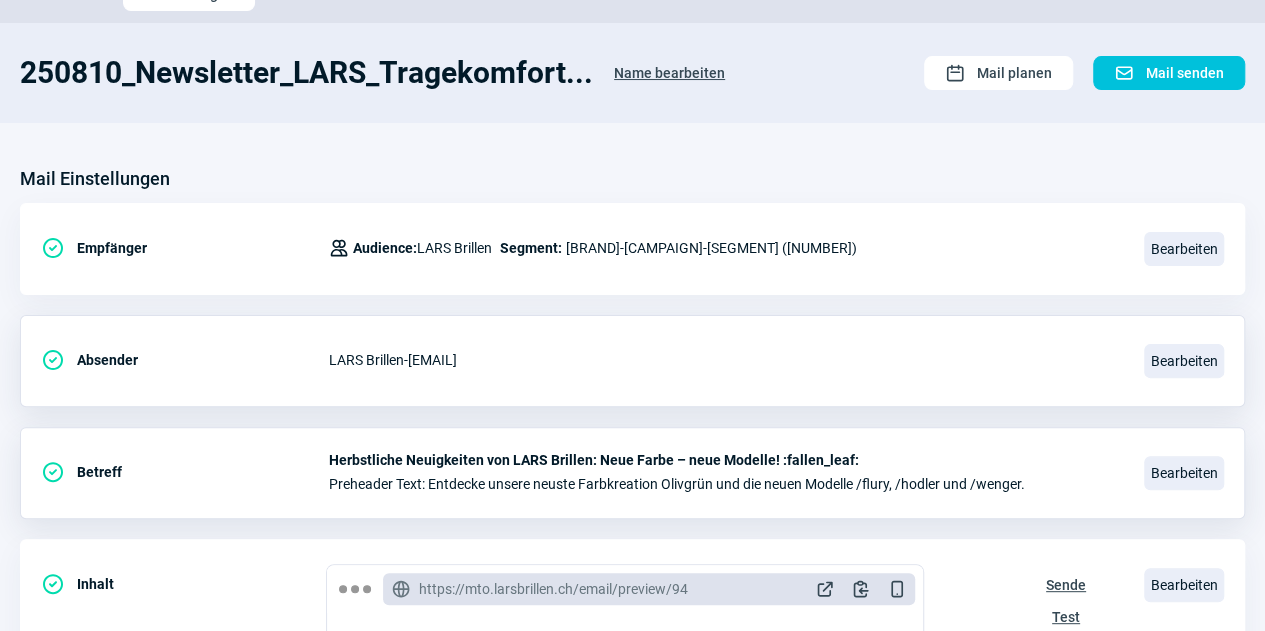 scroll, scrollTop: 102, scrollLeft: 0, axis: vertical 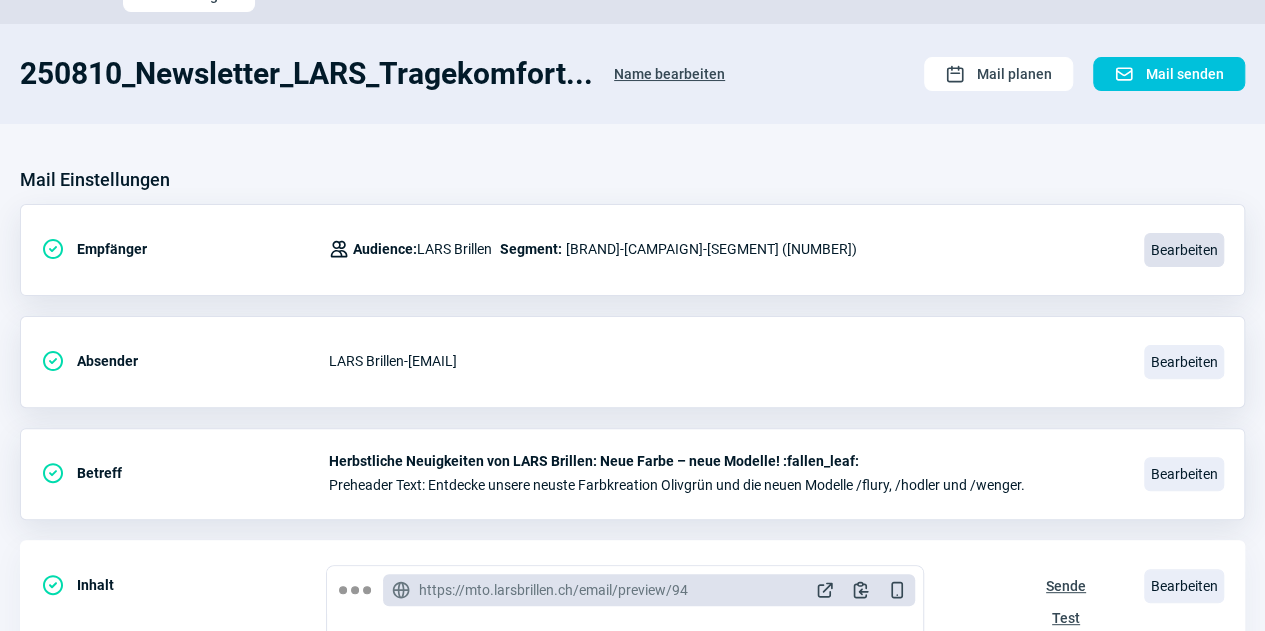 click on "Bearbeiten" at bounding box center [1184, 250] 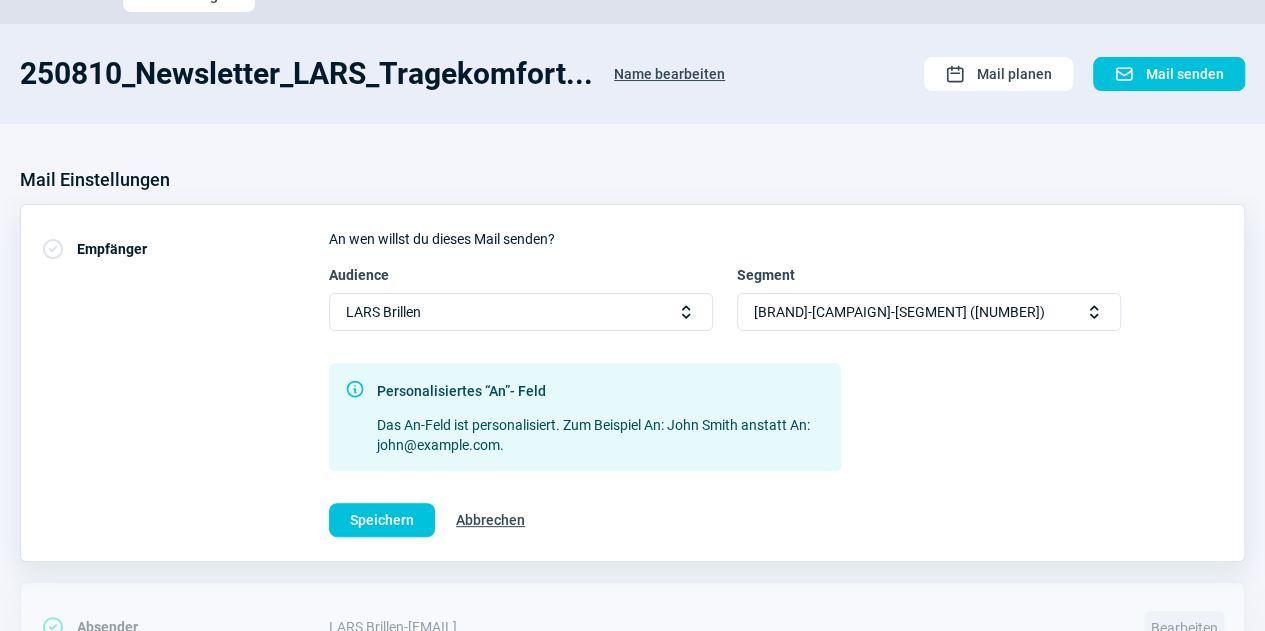 click on "[BRAND]-[CAMPAIGN]-[SEGMENT] ([NUMBER])" at bounding box center (899, 312) 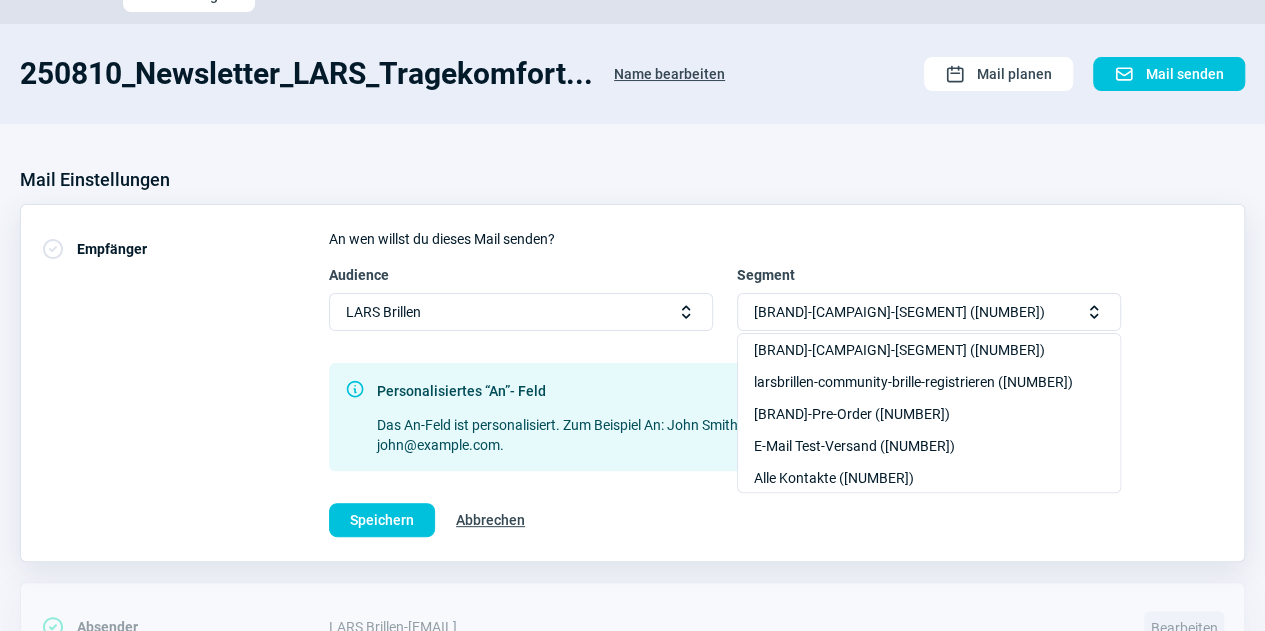 click on "[ICON] [ACTION] [ACTION] An wen willst du dieses Mail senden? [AUDIENCE] [BRAND] [ICON] [SEGMENT] [BRAND]-[SEGMENT] ([NUMBER]) [BRAND]-[SEGMENT] ([NUMBER]) [BRAND]-Pre-Order ([NUMBER]) [NUMBER] [BRAND]-pending ([NUMBER]) [BRAND]-unsubscribers ([NUMBER]) [BRAND]-[EVENT] ([NUMBER]) [BRAND]-[EVENT] ([NUMBER]) [BRAND] [BRAND] [ICON] [ACTION] [ACTION] [ACTION] [ACTION]" 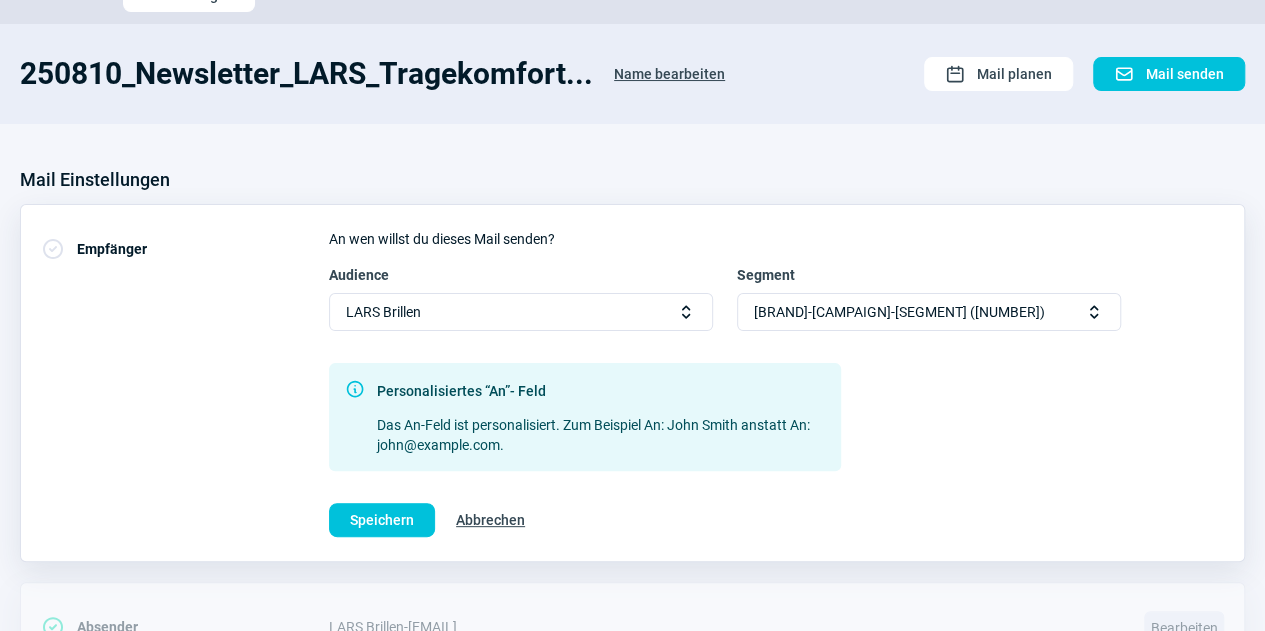 click on "Abbrechen" 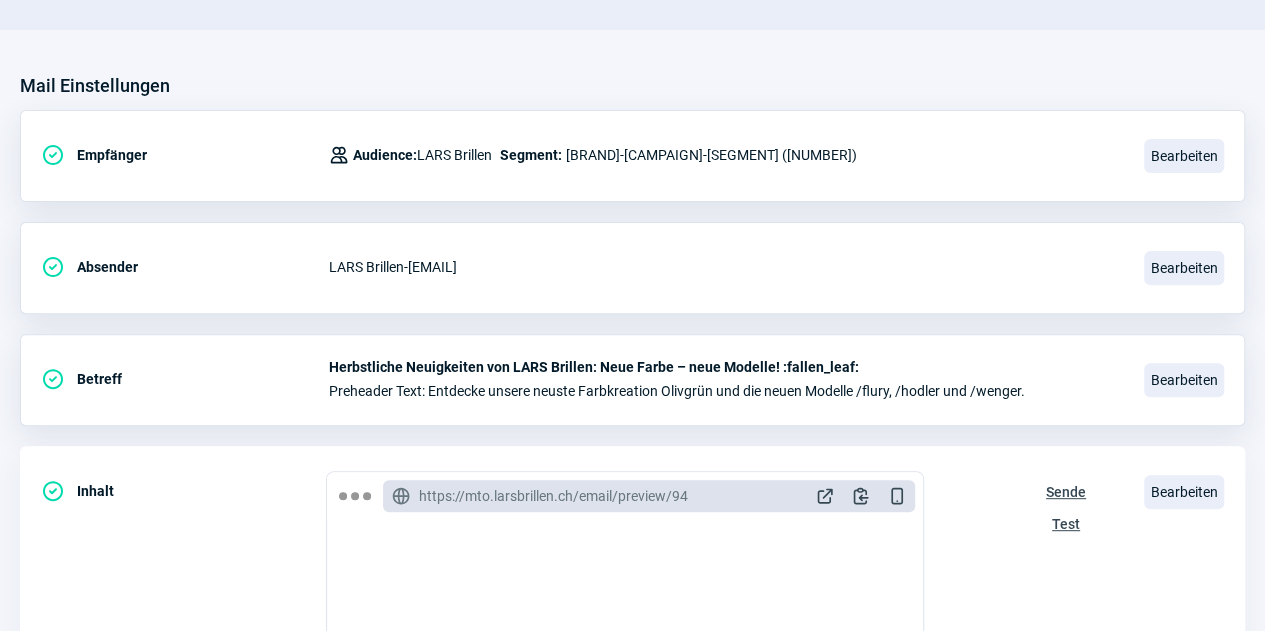 scroll, scrollTop: 199, scrollLeft: 0, axis: vertical 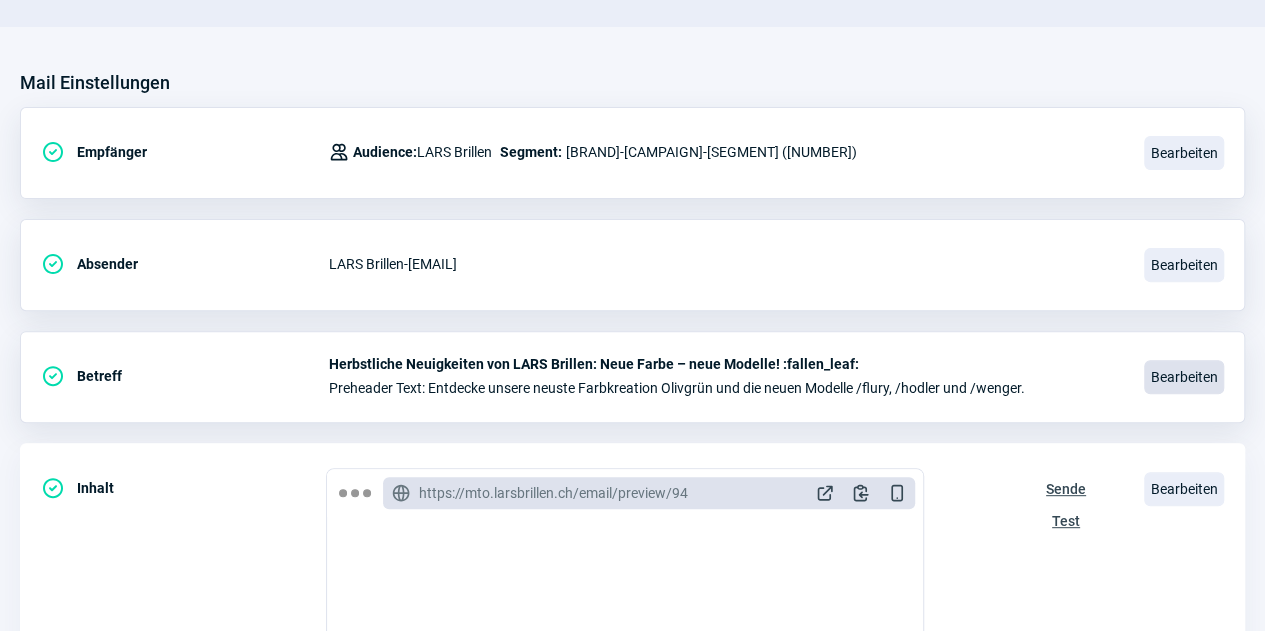 click on "Bearbeiten" at bounding box center [1184, 377] 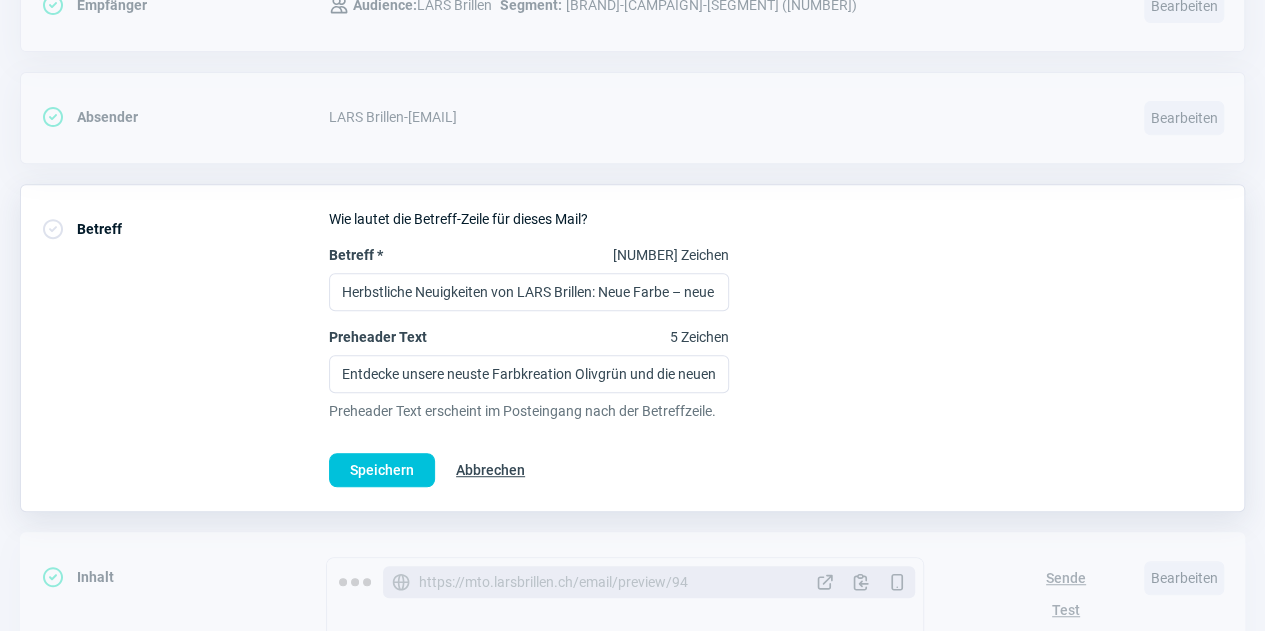 scroll, scrollTop: 352, scrollLeft: 0, axis: vertical 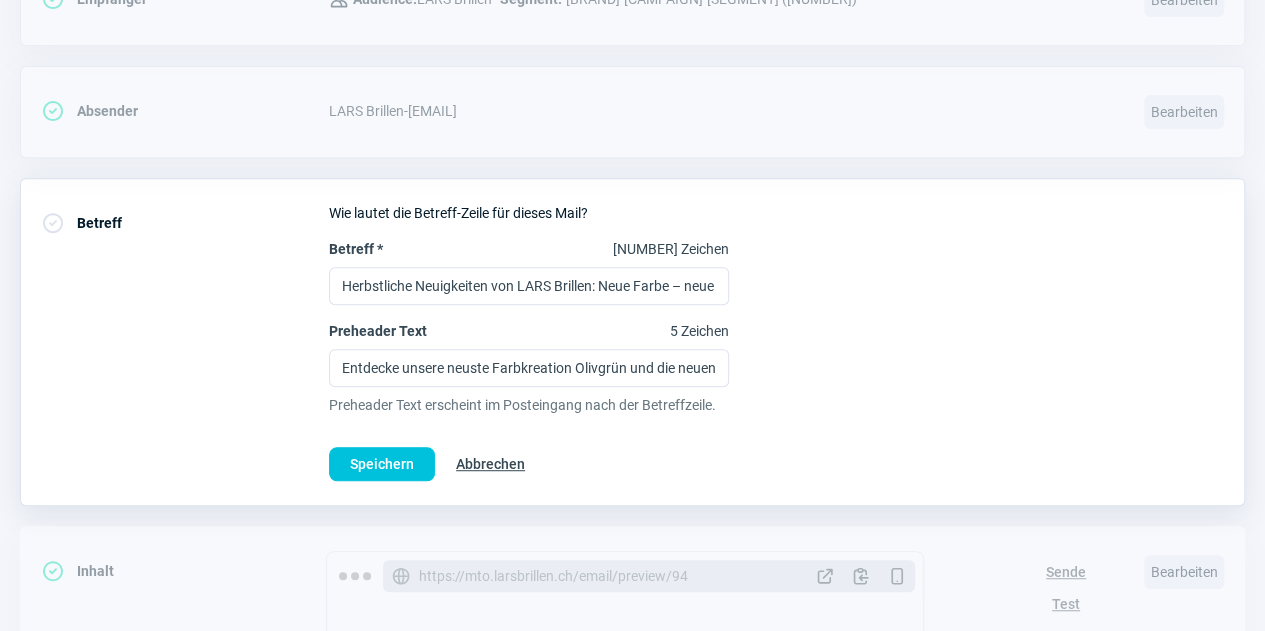 click on "Abbrechen" 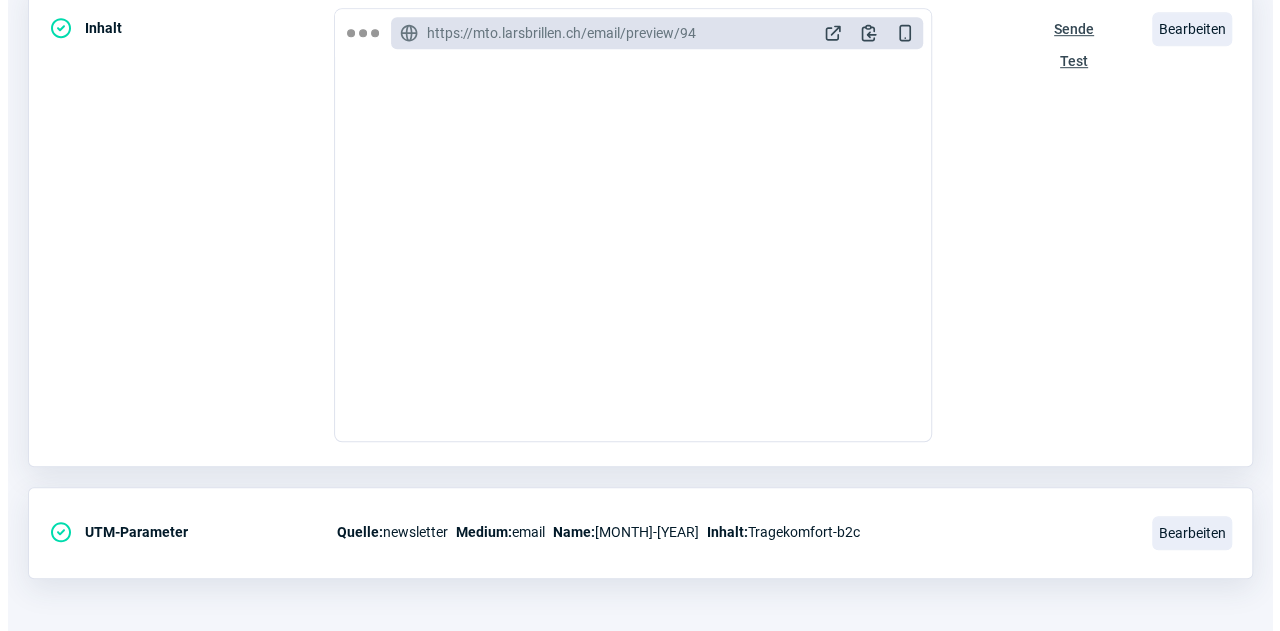 scroll, scrollTop: 650, scrollLeft: 0, axis: vertical 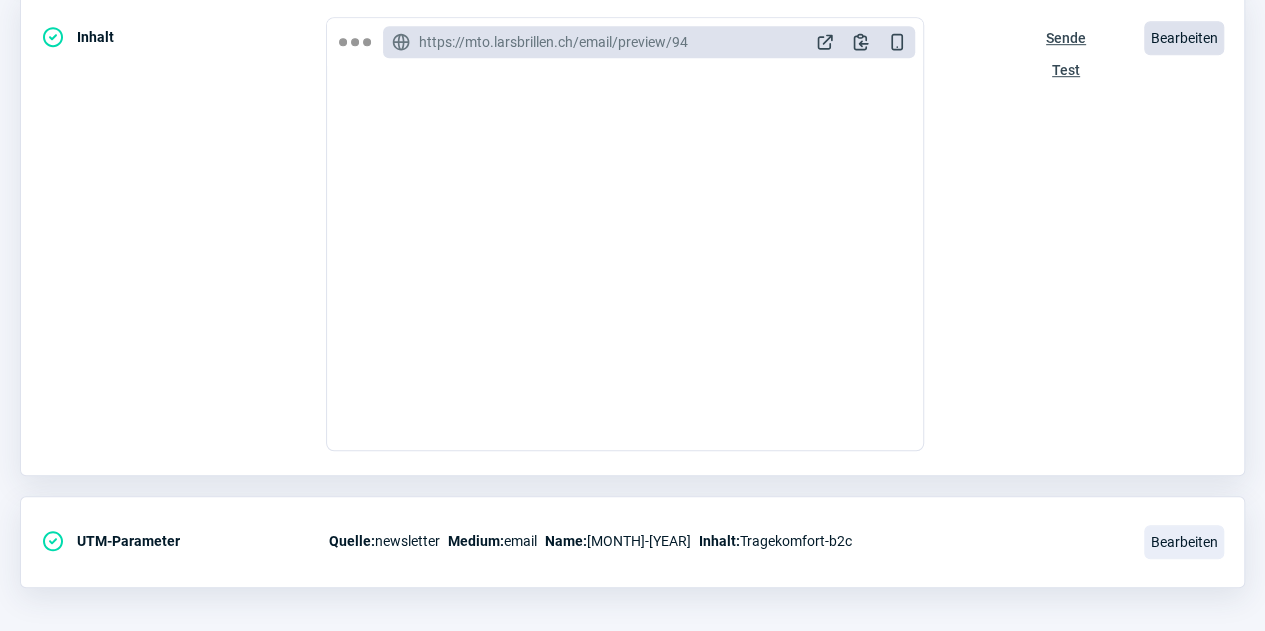 click on "Bearbeiten" at bounding box center (1184, 38) 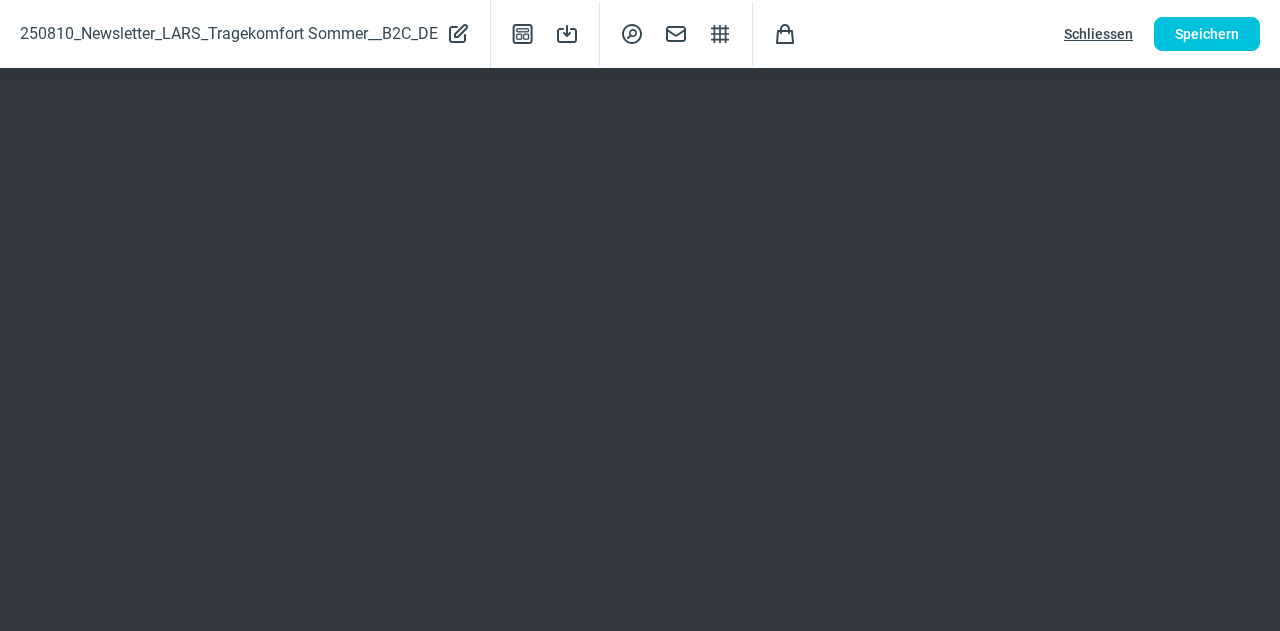 click on "Schliessen" 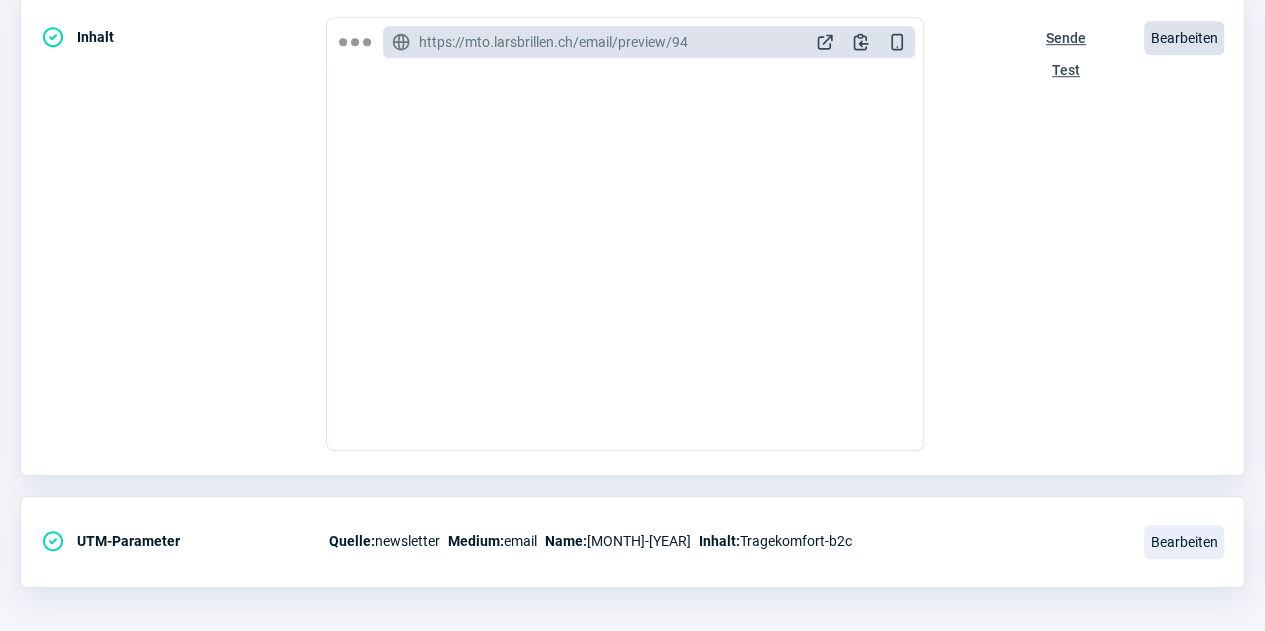 click on "Bearbeiten" at bounding box center (1184, 38) 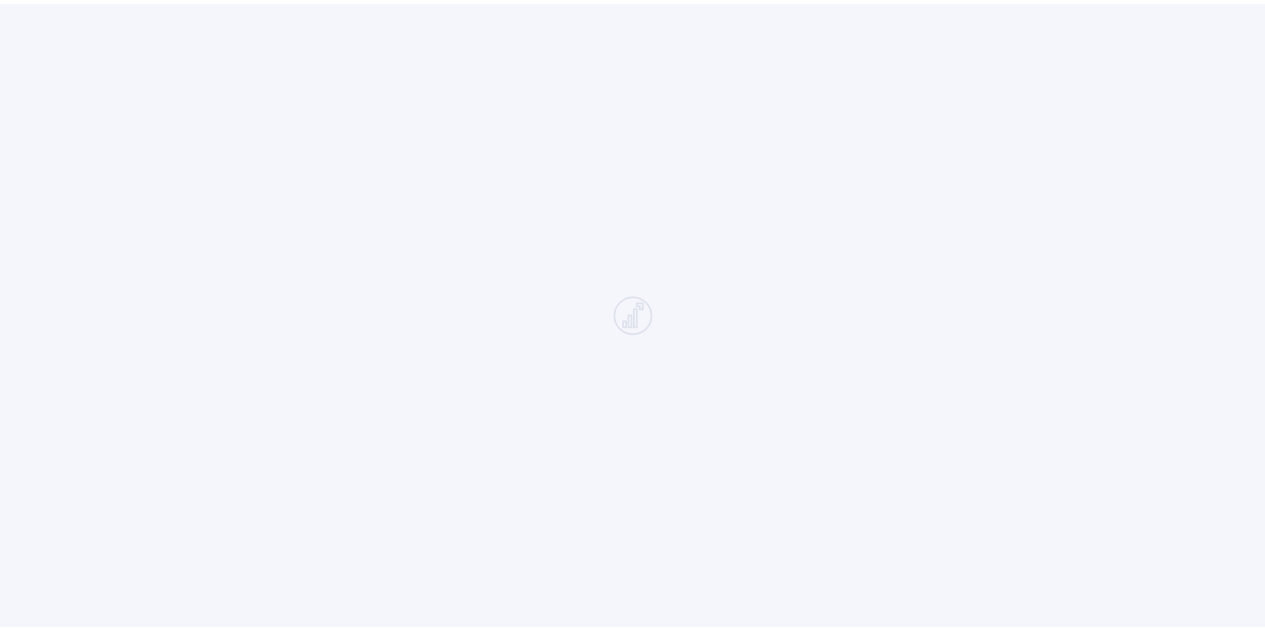 scroll, scrollTop: 0, scrollLeft: 0, axis: both 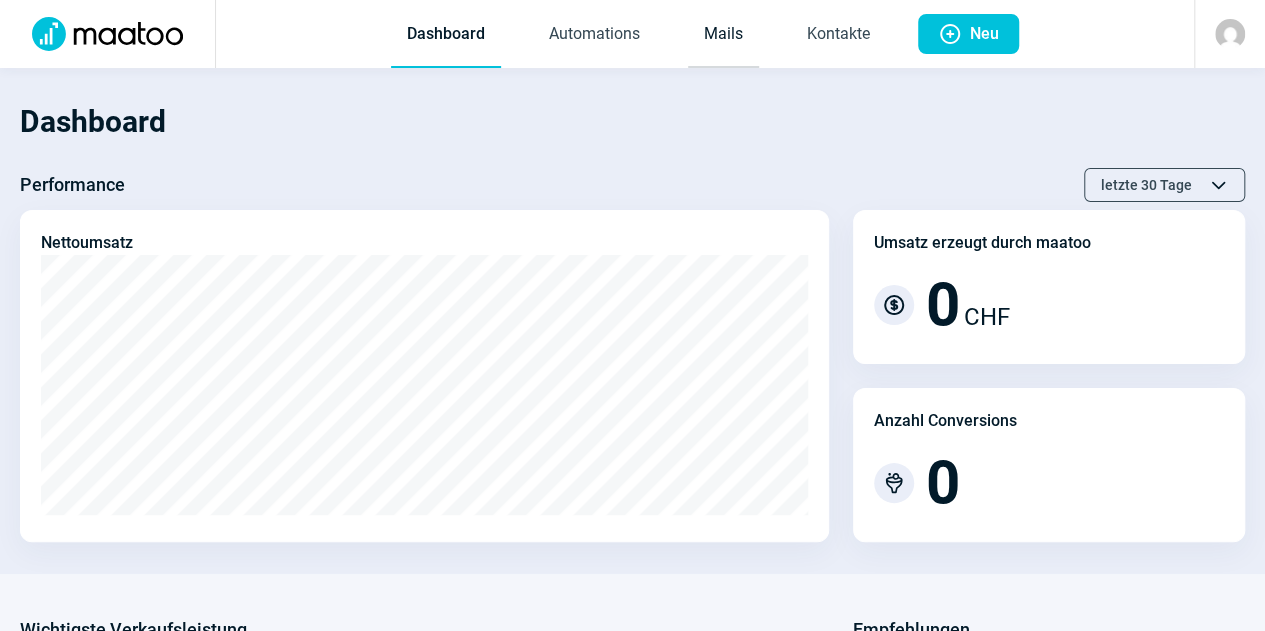 click on "Mails" 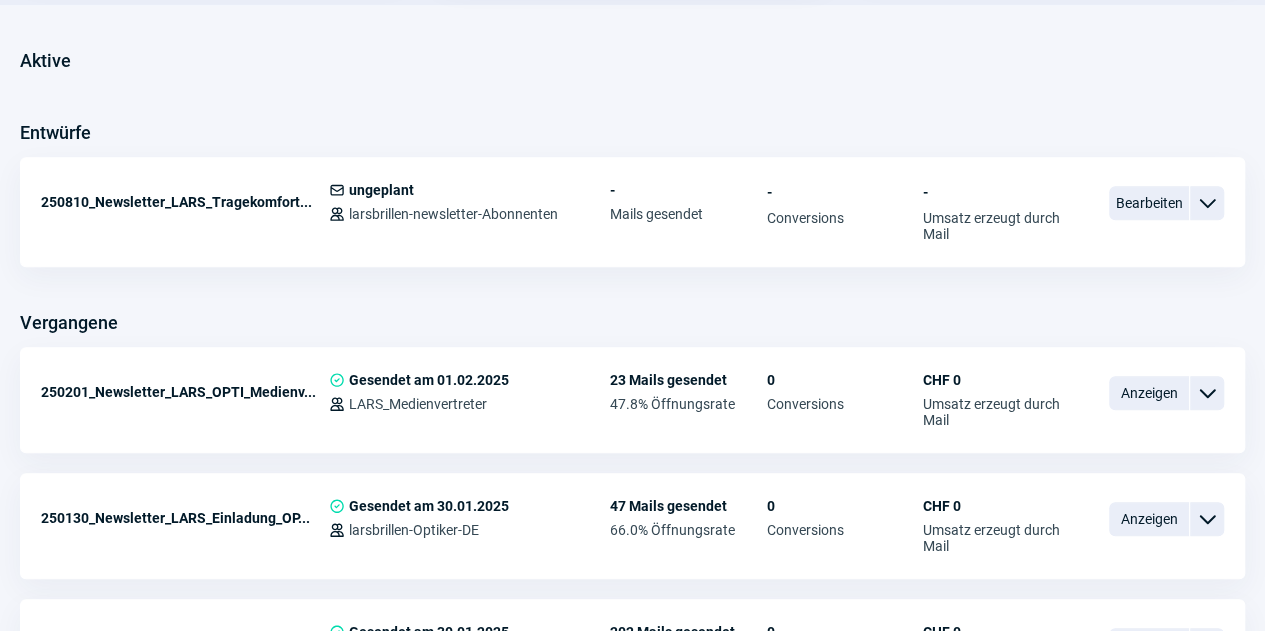 scroll, scrollTop: 389, scrollLeft: 0, axis: vertical 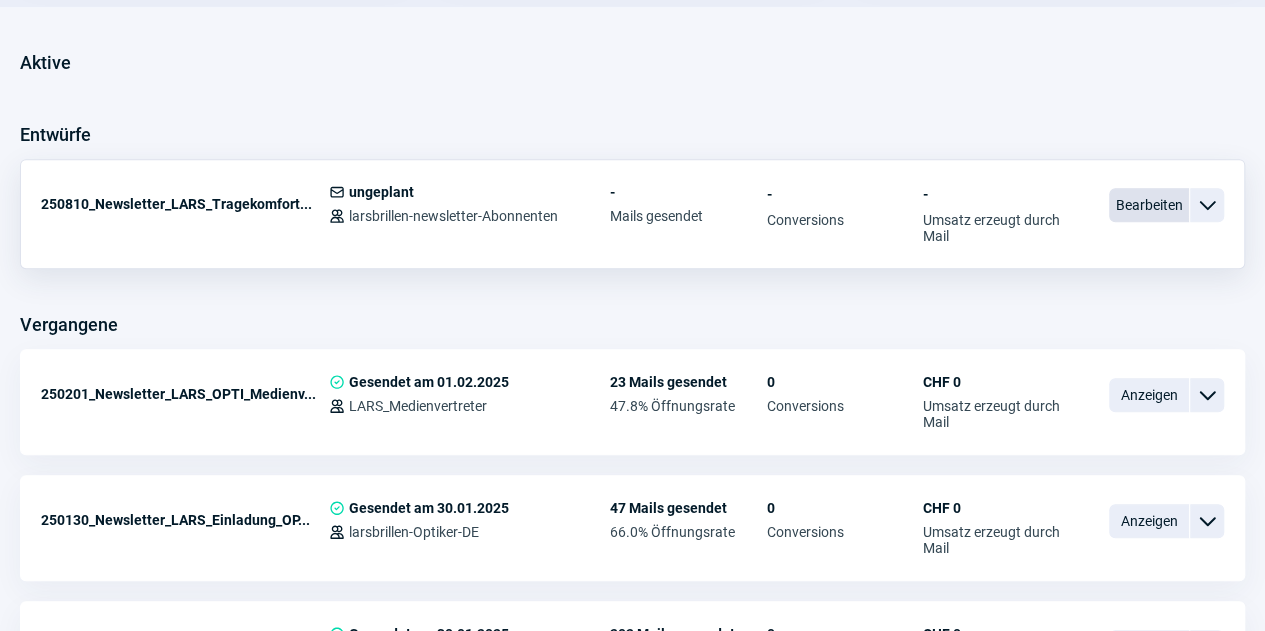 click on "Bearbeiten" at bounding box center (1149, 205) 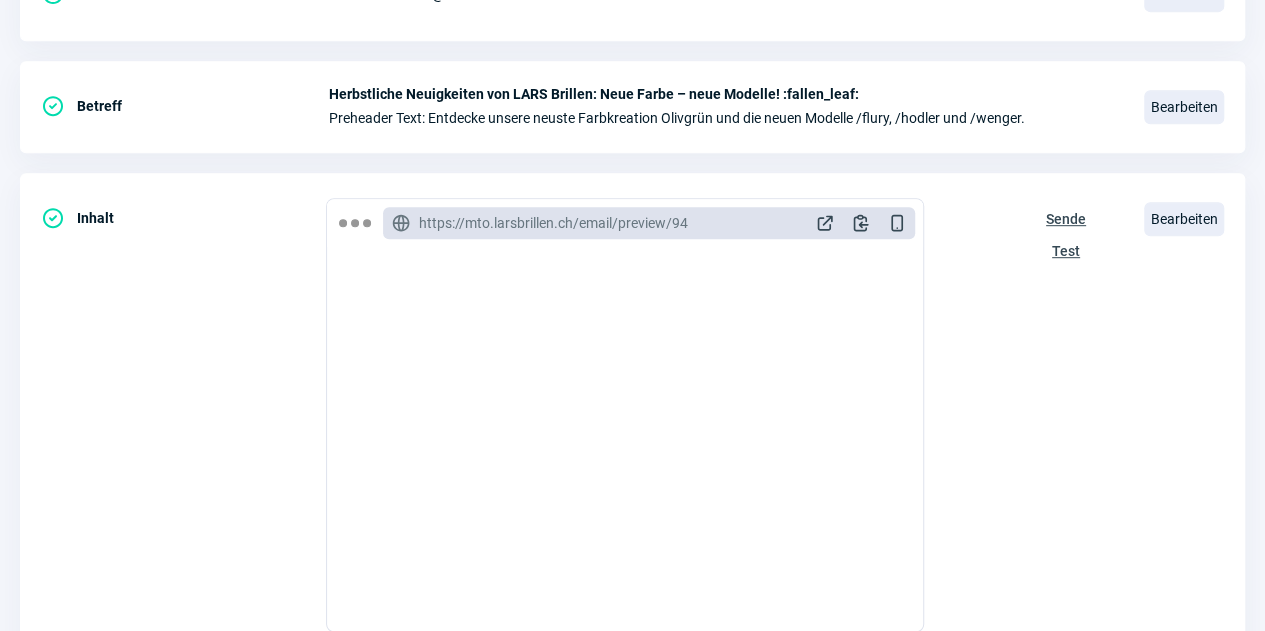 scroll, scrollTop: 468, scrollLeft: 0, axis: vertical 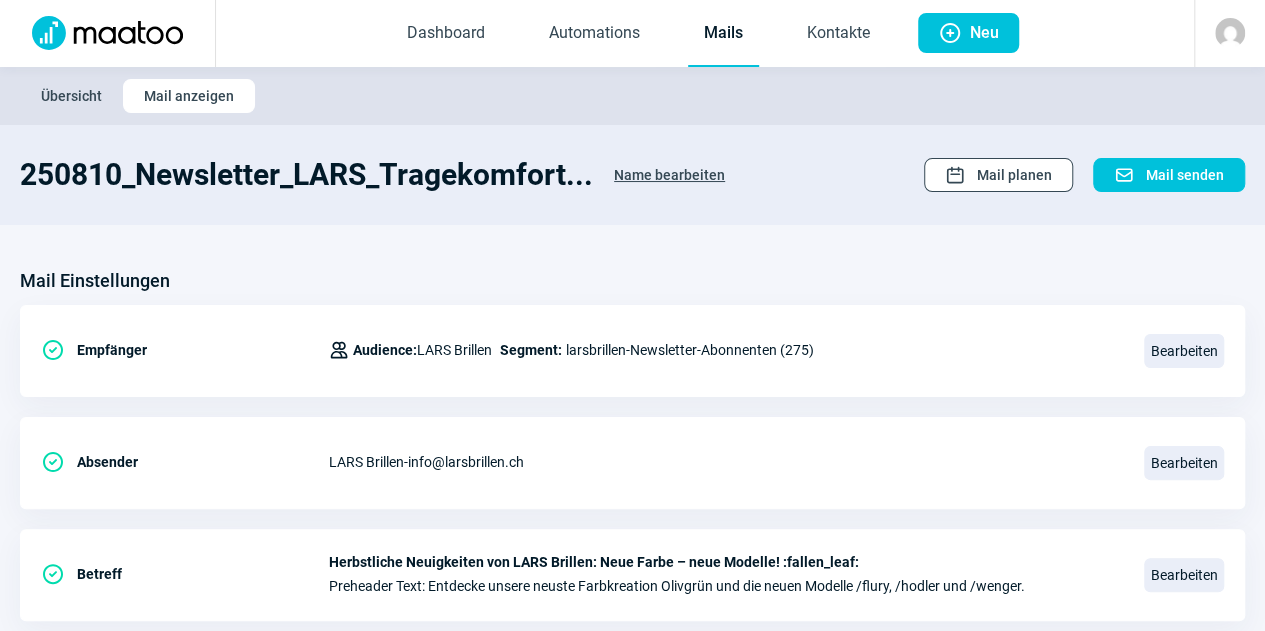 click on "Mail planen" 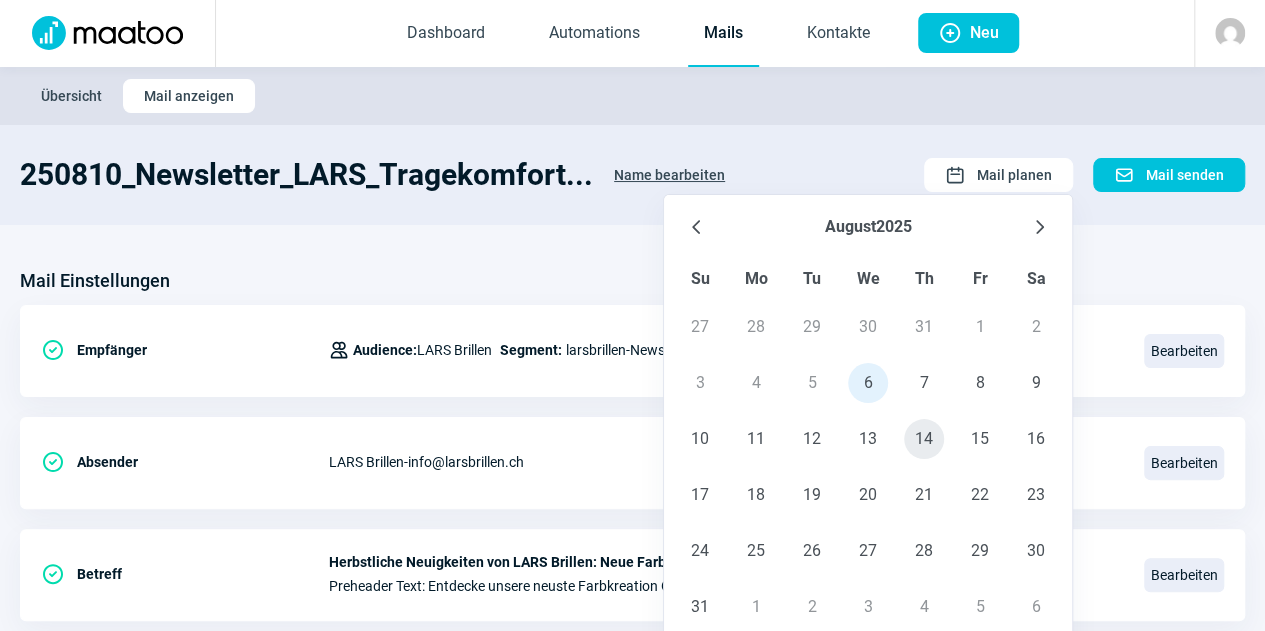 click on "14" at bounding box center [924, 439] 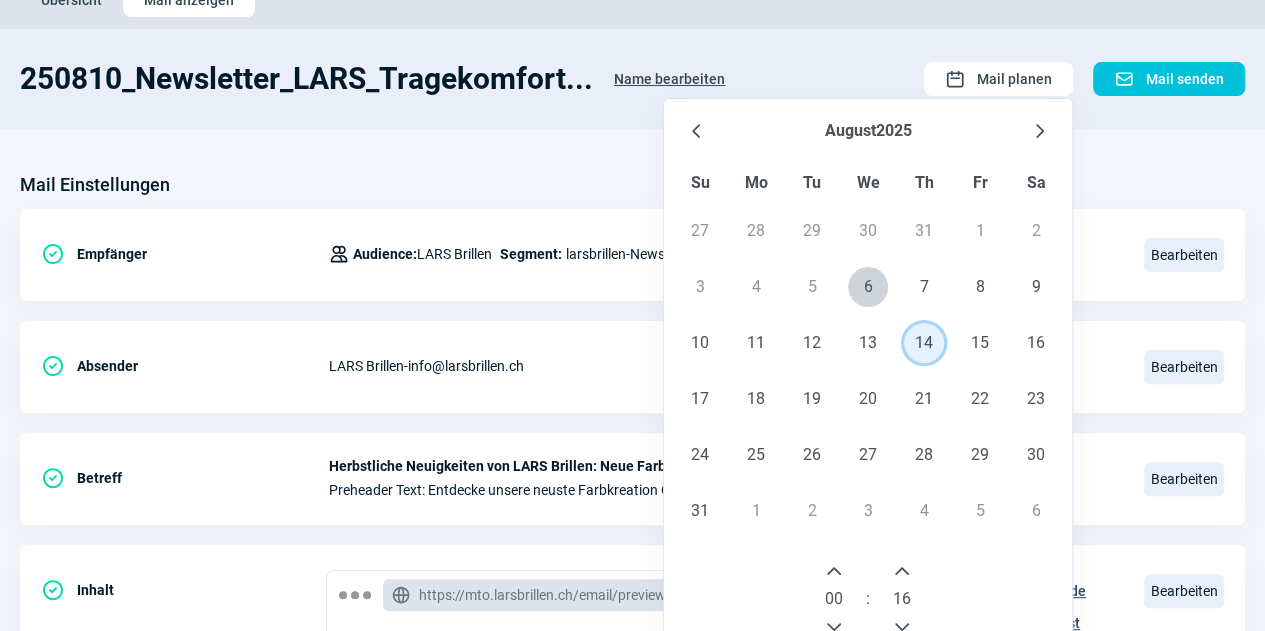 scroll, scrollTop: 66, scrollLeft: 0, axis: vertical 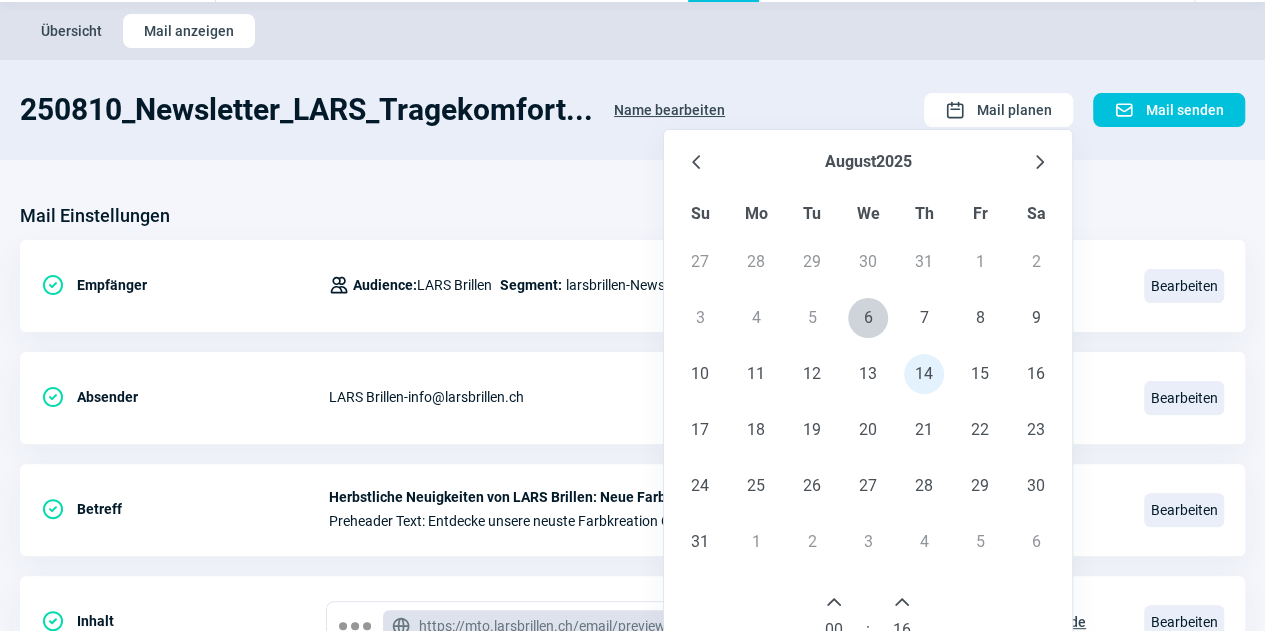 click on "Mail Einstellungen CheckCircle icon Empfänger Users icon Audience:  LARS Brillen Segment:  larsbrillen-Newsletter-Abonnenten (275)  Bearbeiten CheckCircle icon Absender LARS Brillen  -  info@larsbrillen.ch Bearbeiten CheckCircle icon Betreff Herbstliche Neuigkeiten von LARS Brillen: Neue Farbe – neue Modelle! :fallen_leaf: Preheader Text: Entdecke unsere neuste Farbkreation Olivgrün und die neuen Modelle /flury, /hodler und /wenger. Bearbeiten CheckCircle icon Inhalt GlobeAlt icon https://mto.larsbrillen.ch/email/preview/94 ExternalLink icon Clipboard icon DeviceMobile icon Sende Test Bearbeiten CheckCircle icon UTM-Parameter Quelle:  newsletter Medium:  email Name:  August-2025 Inhalt:  Tragekomfort-b2c Bearbeiten" 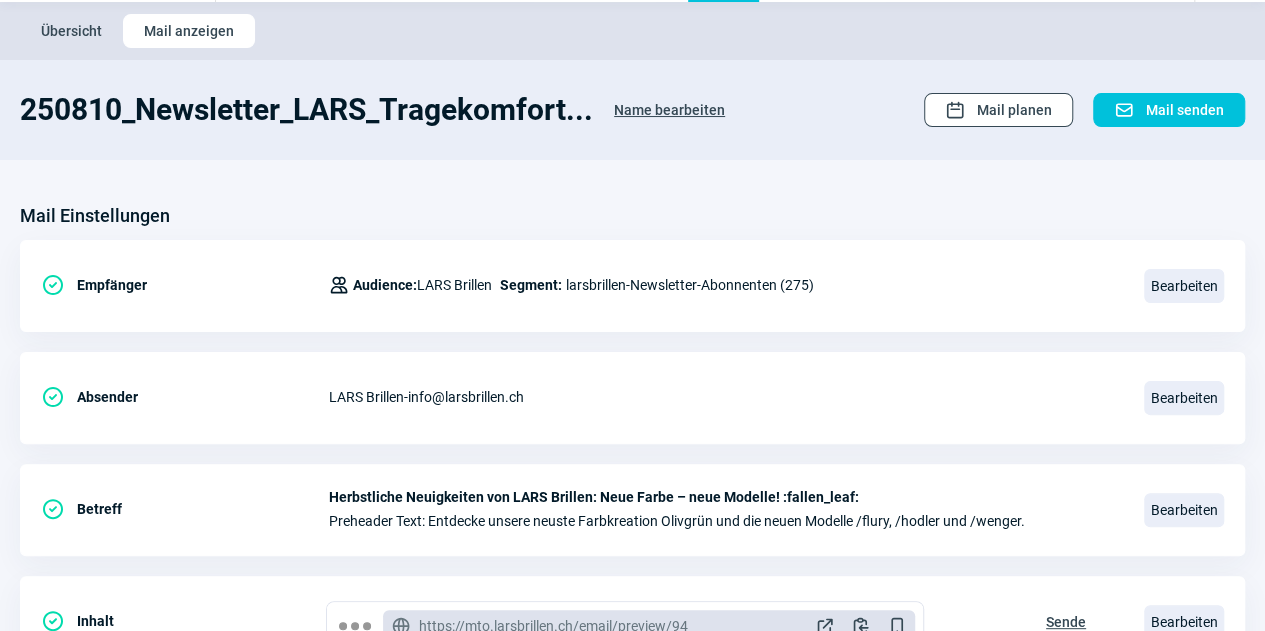 click on "Mail planen" 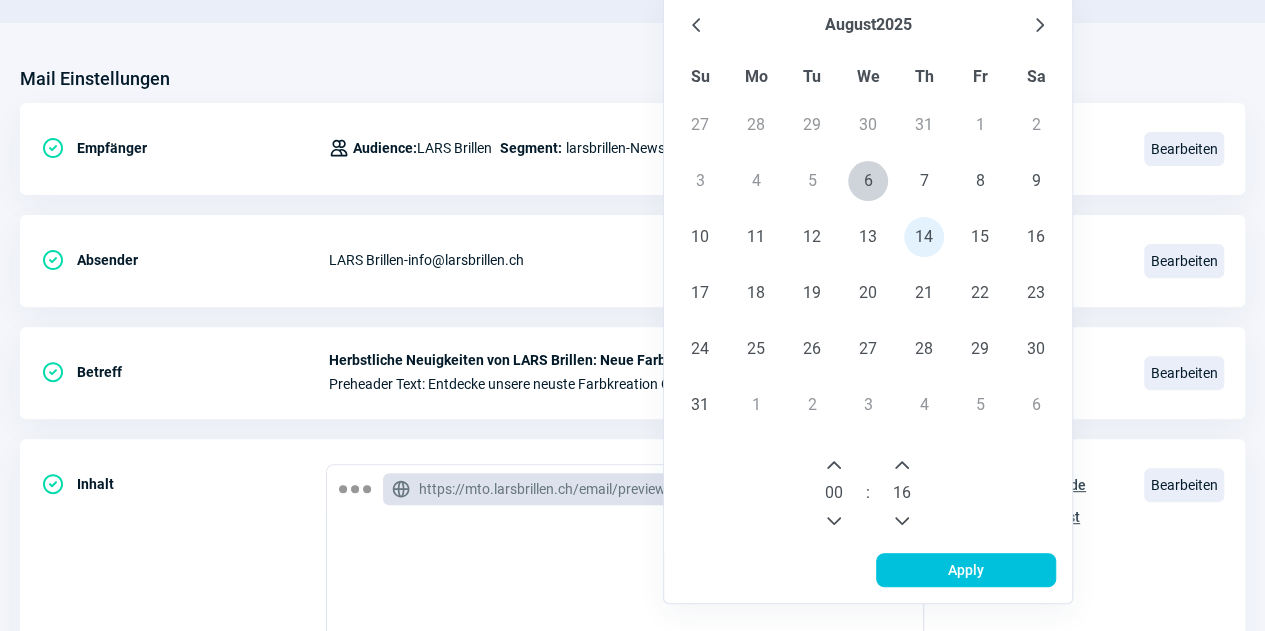 scroll, scrollTop: 202, scrollLeft: 0, axis: vertical 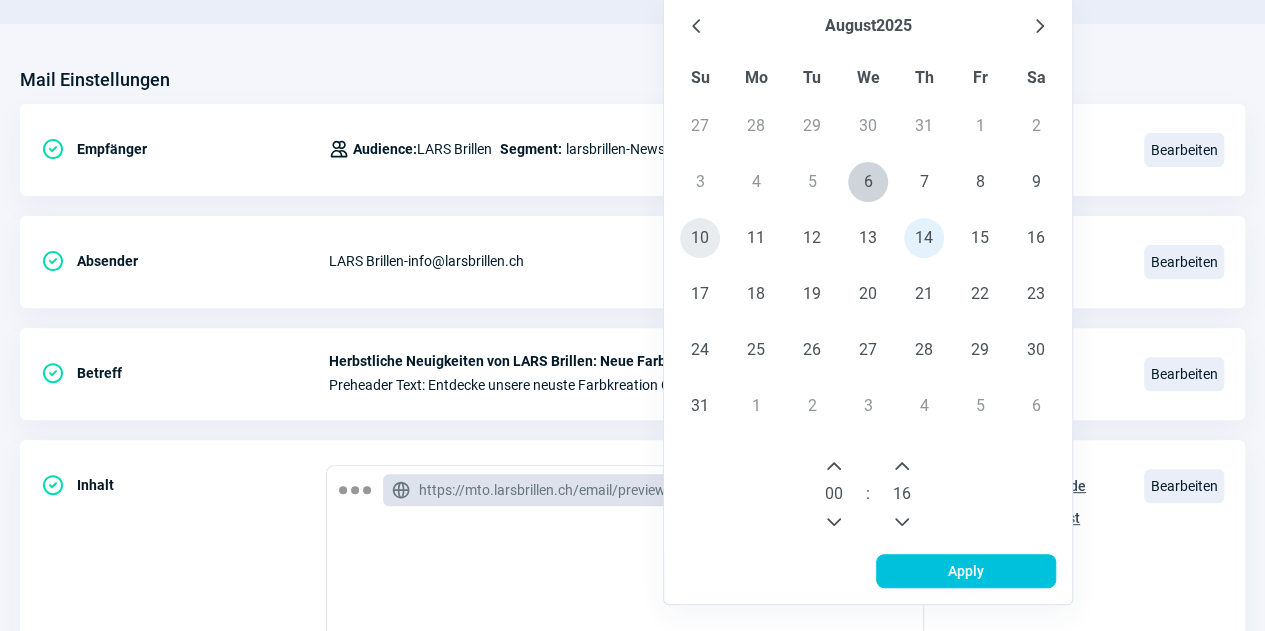 click on "10" at bounding box center [700, 238] 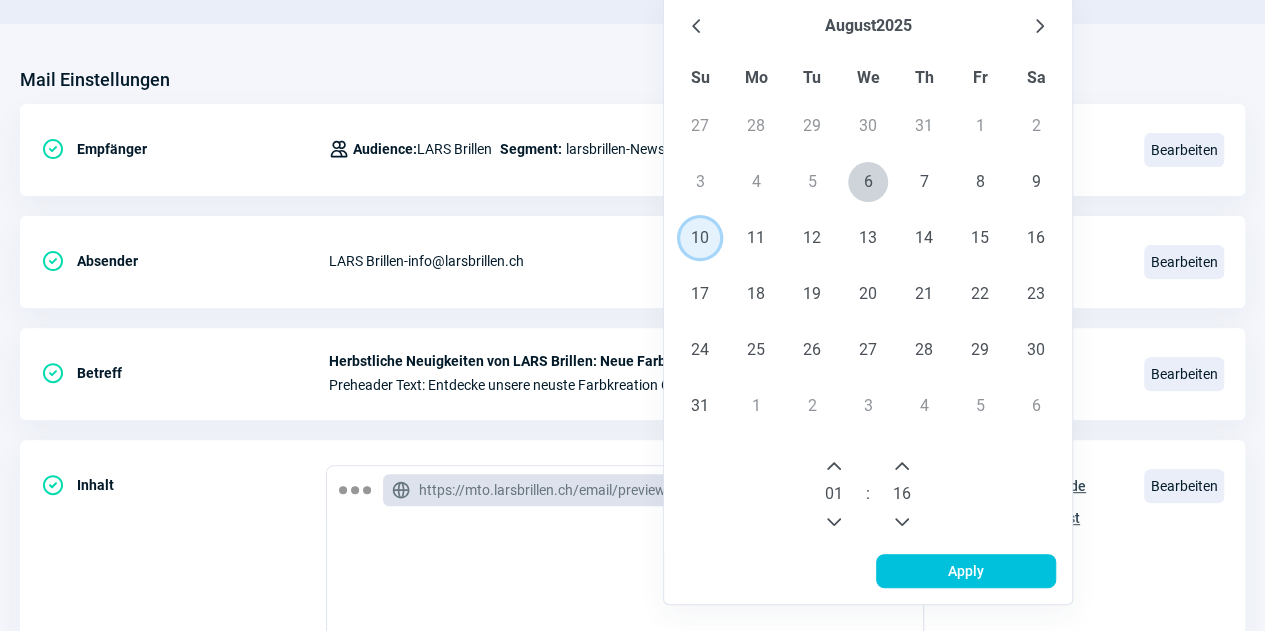 click 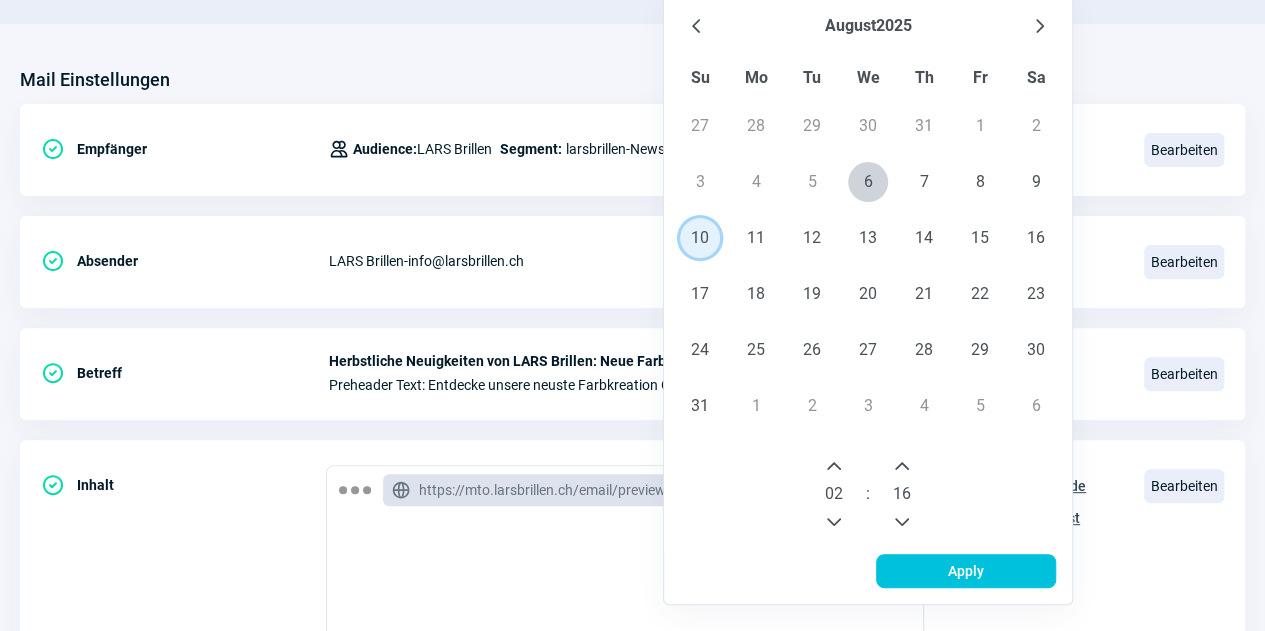 click 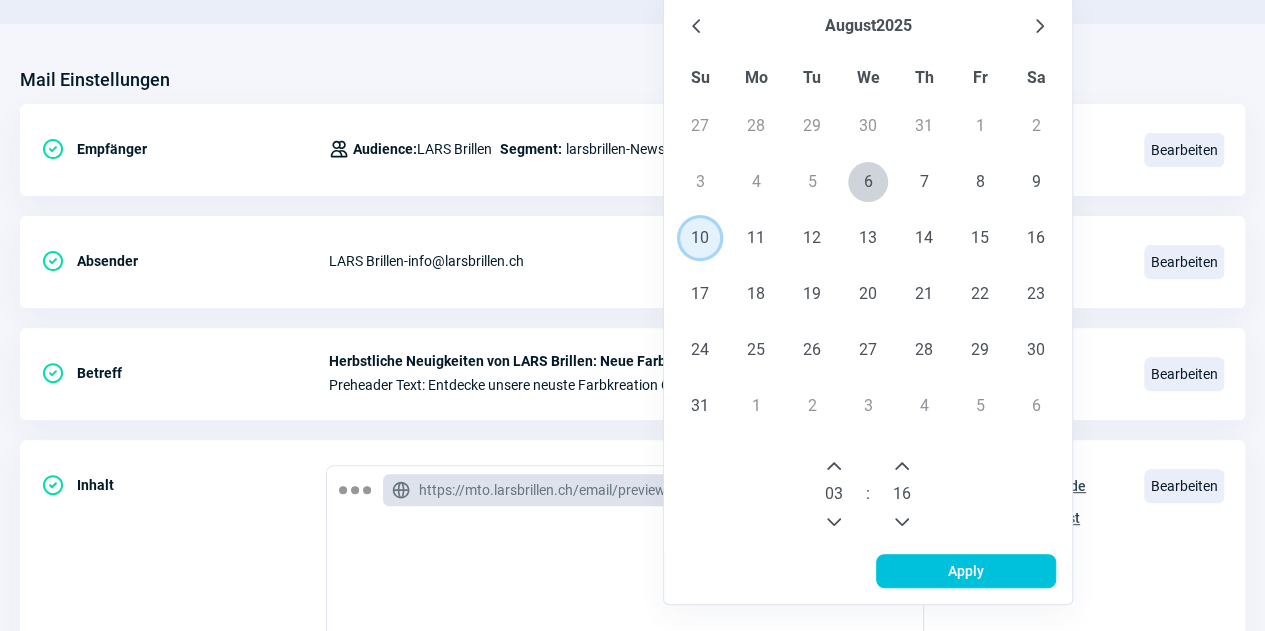 click 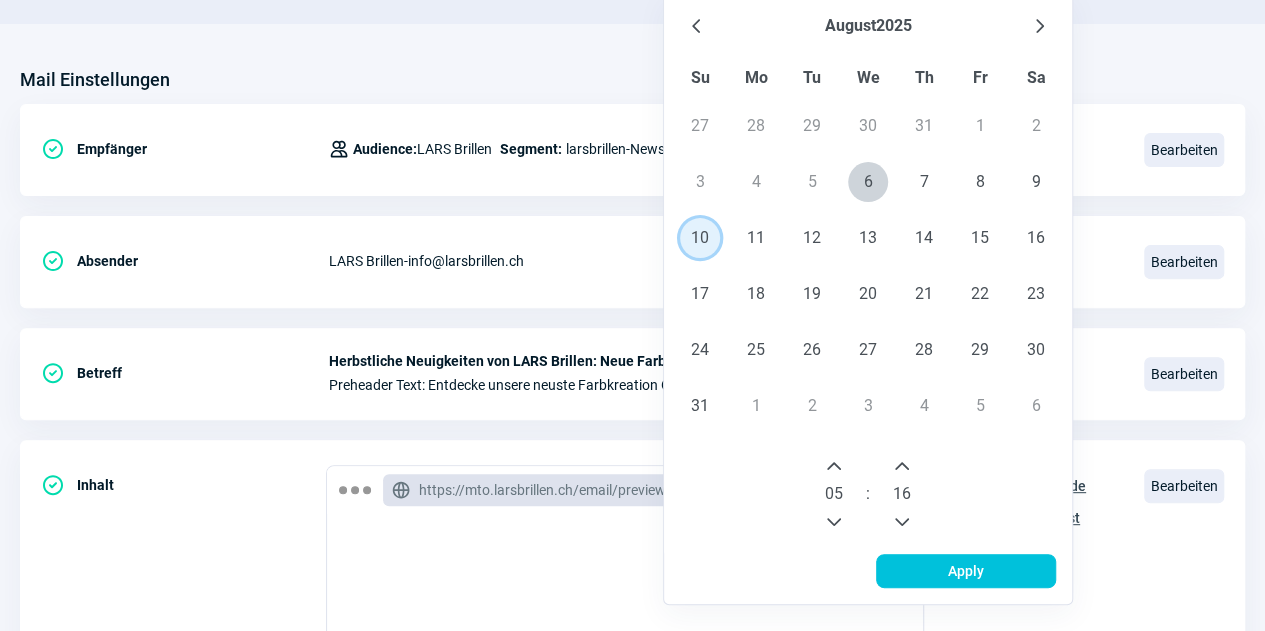 click 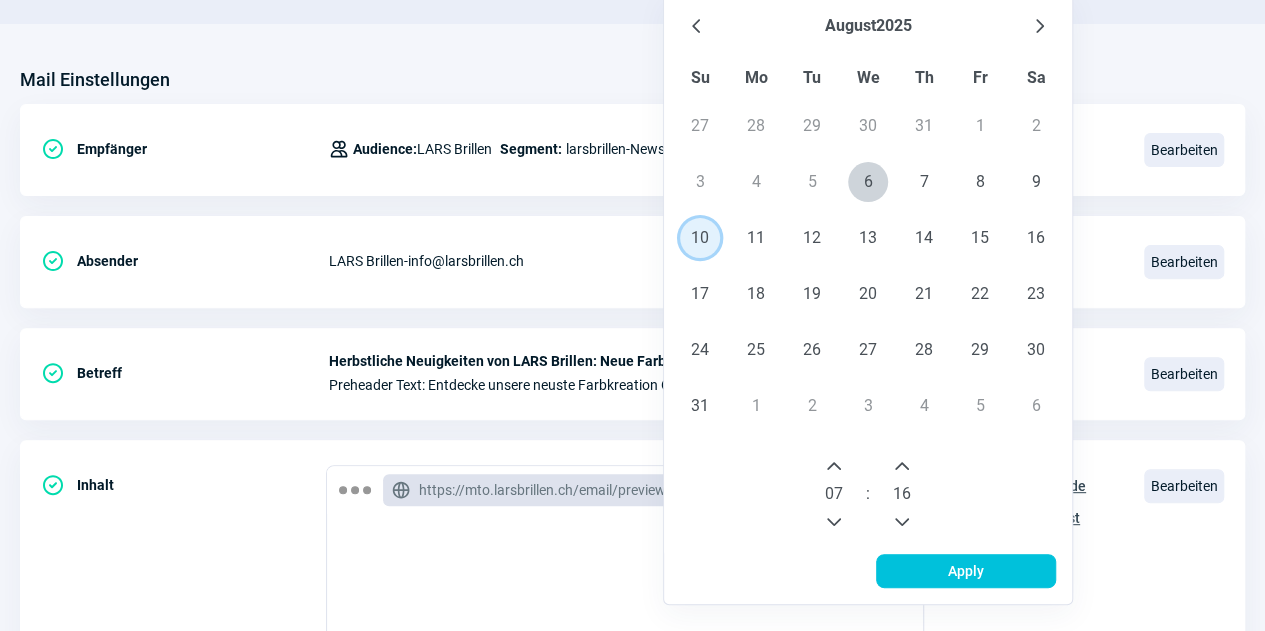 click 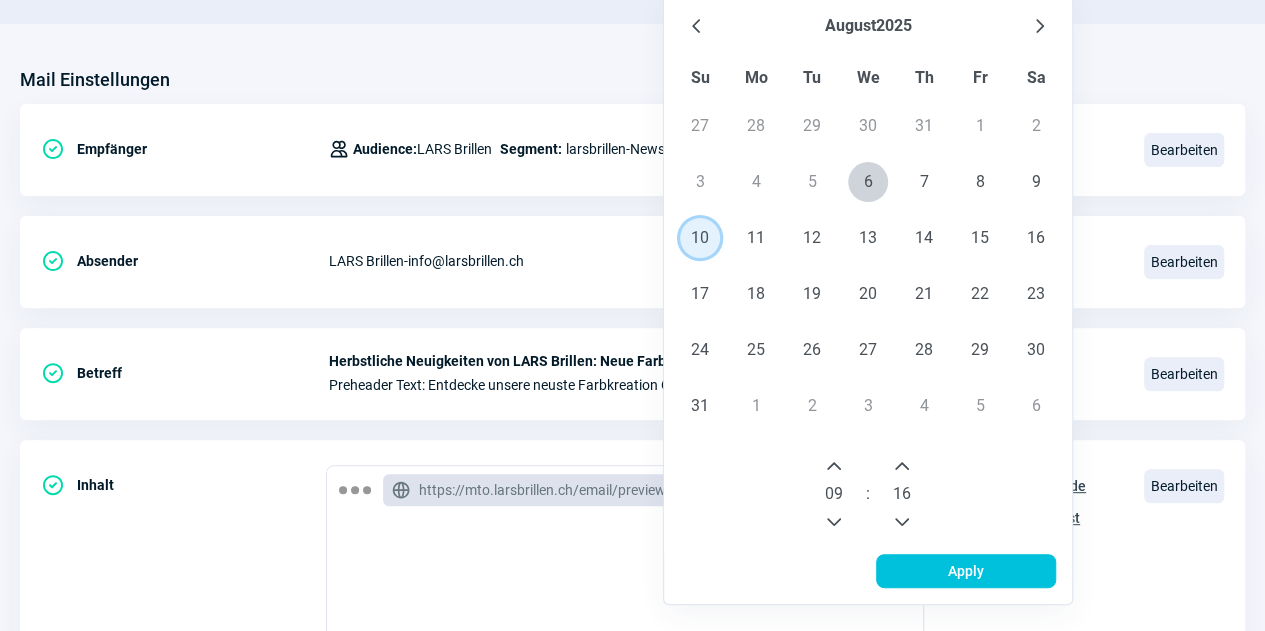 click 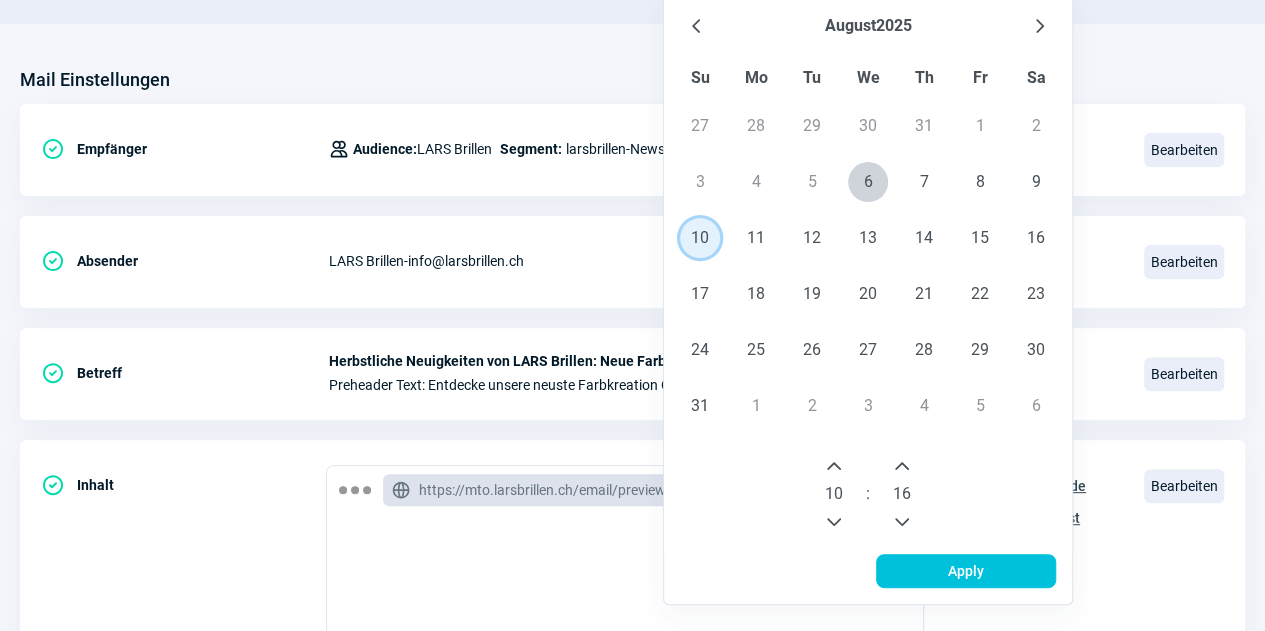 click 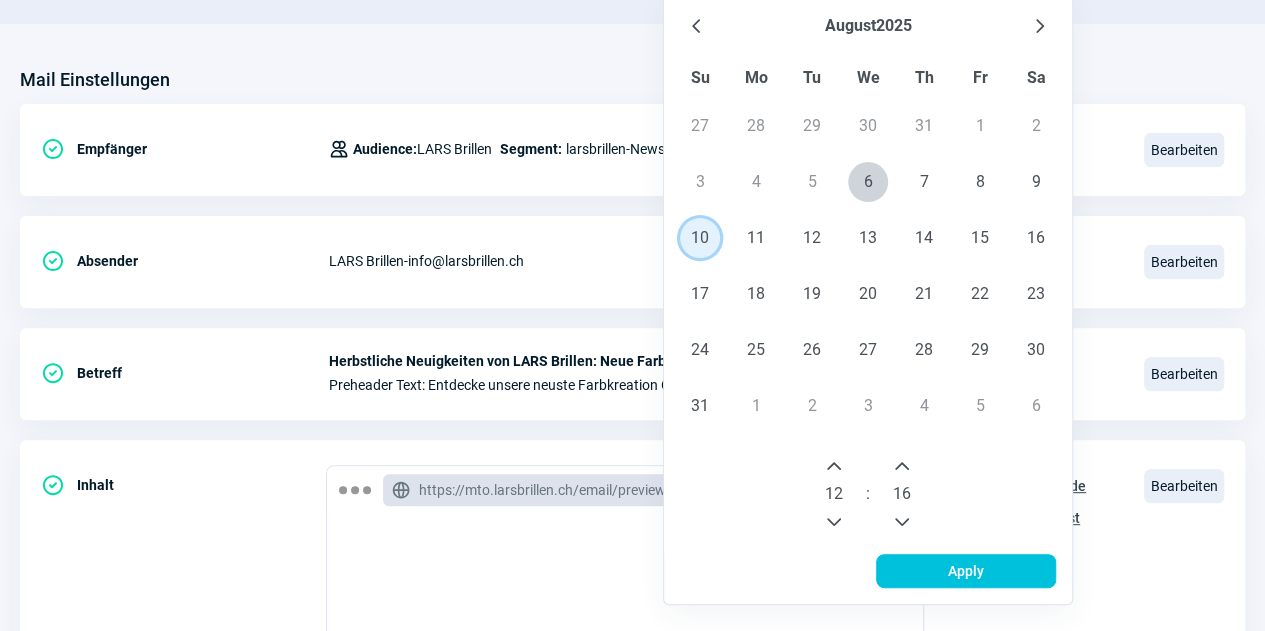 click 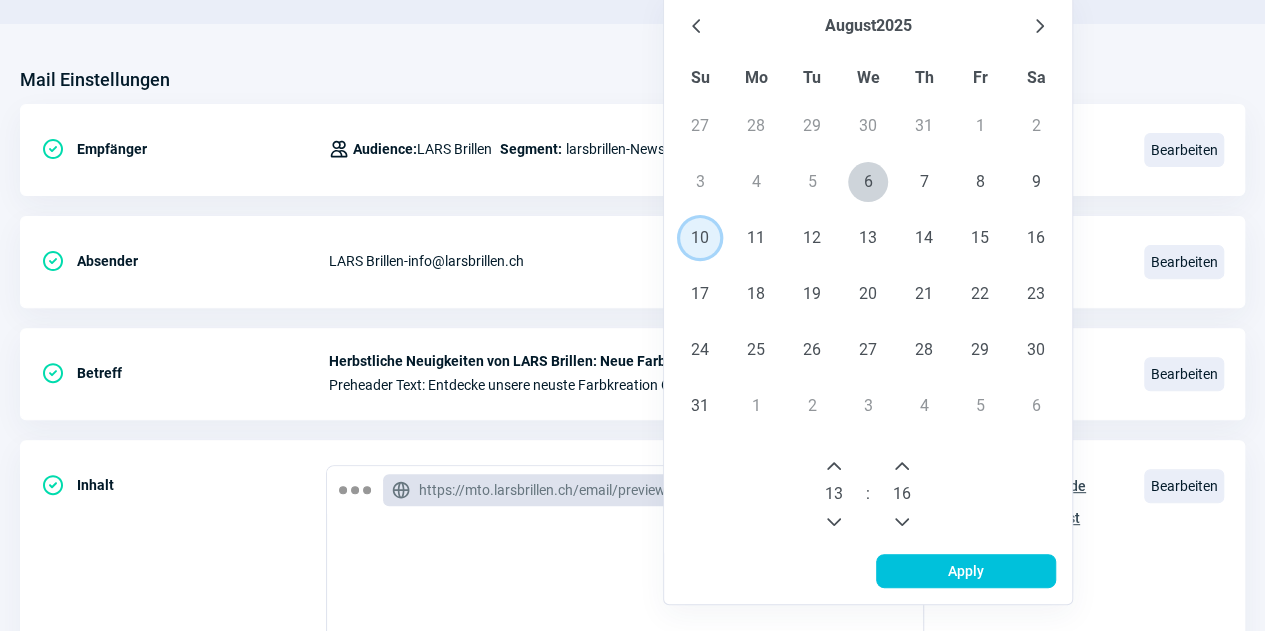 click 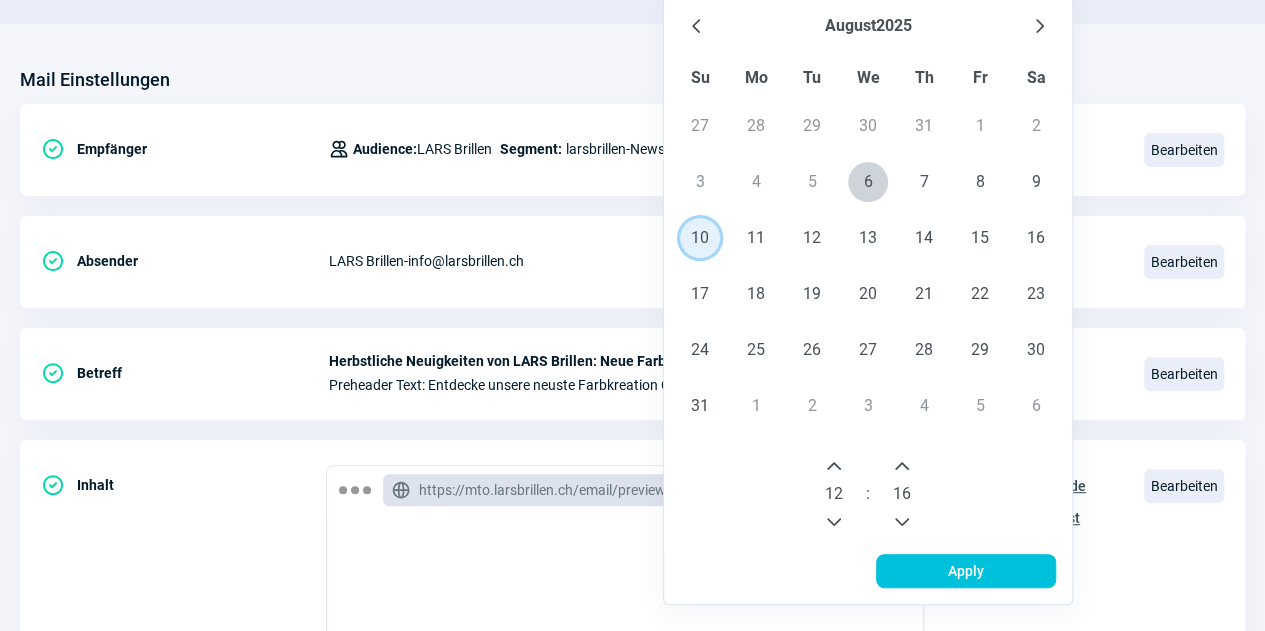 click 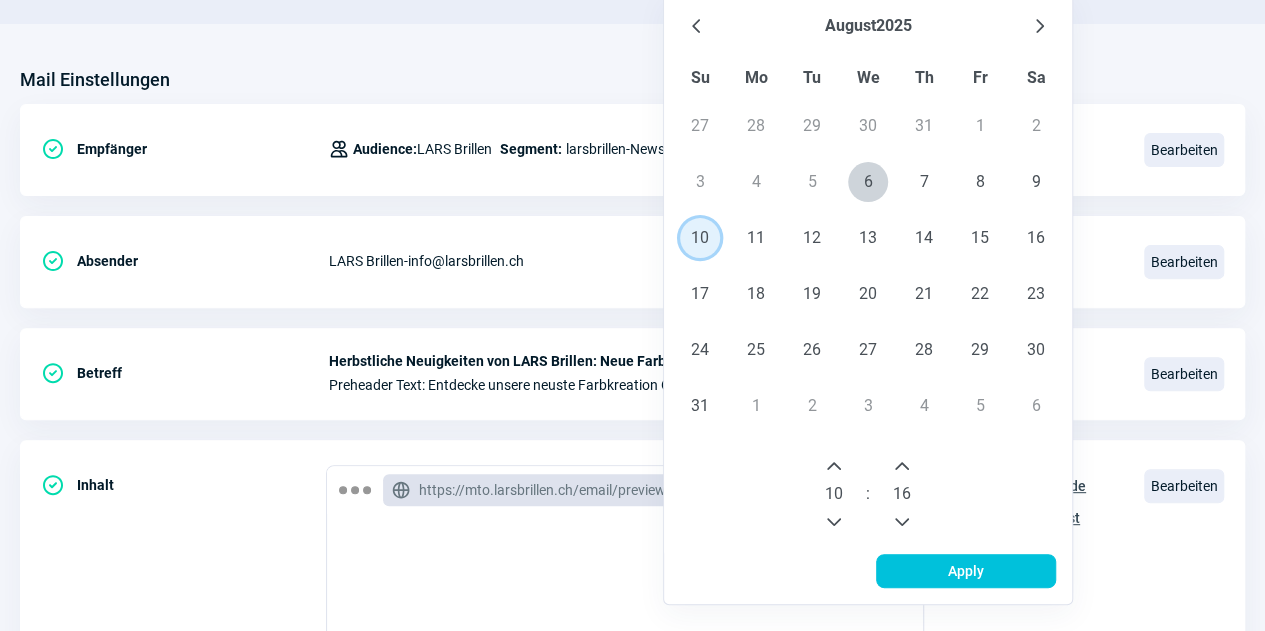 click 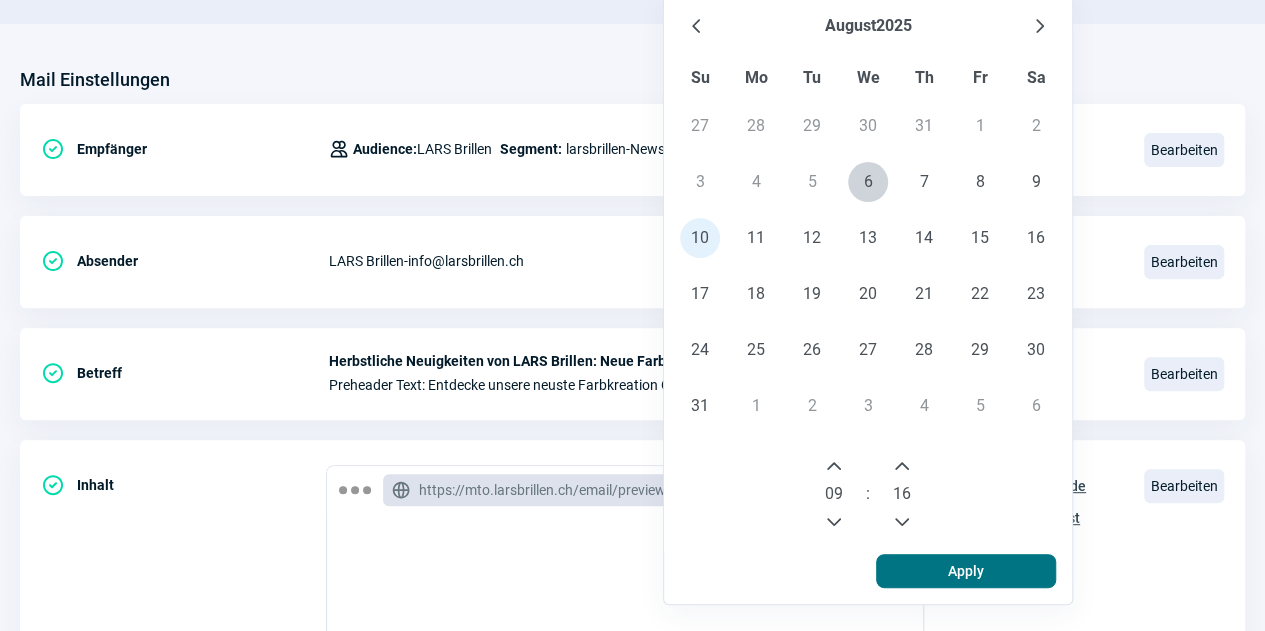 click on "Apply" 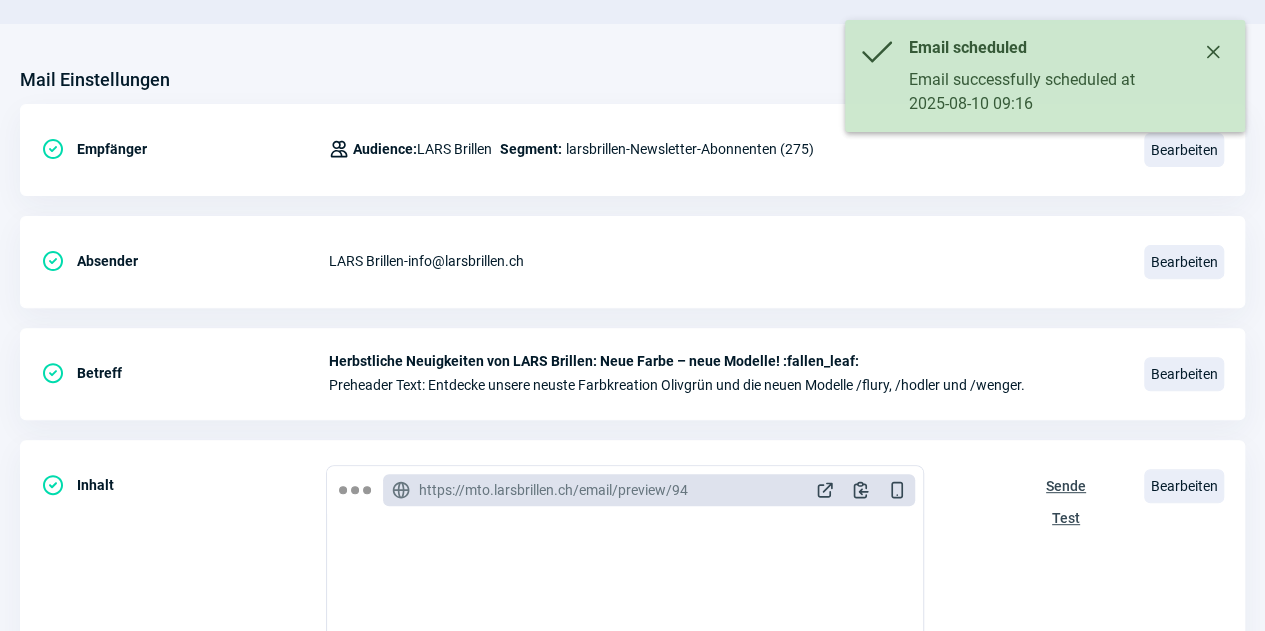 scroll, scrollTop: 0, scrollLeft: 0, axis: both 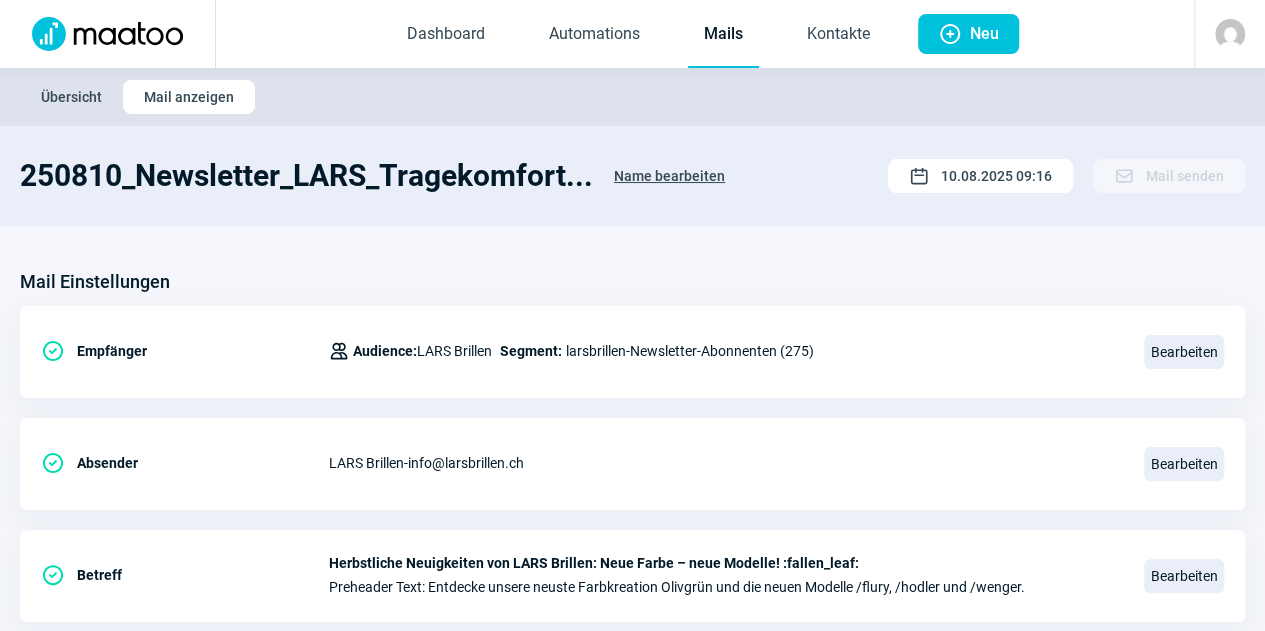 click on "Mail Einstellungen CheckCircle icon Empfänger Users icon Audience:  LARS Brillen Segment:  larsbrillen-Newsletter-Abonnenten (275)  Bearbeiten CheckCircle icon Absender LARS Brillen  -  info@larsbrillen.ch Bearbeiten CheckCircle icon Betreff Herbstliche Neuigkeiten von LARS Brillen: Neue Farbe – neue Modelle! :fallen_leaf: Preheader Text: Entdecke unsere neuste Farbkreation Olivgrün und die neuen Modelle /flury, /hodler und /wenger. Bearbeiten CheckCircle icon Inhalt GlobeAlt icon https://mto.larsbrillen.ch/email/preview/94 ExternalLink icon Clipboard icon DeviceMobile icon Sende Test Bearbeiten CheckCircle icon UTM-Parameter Quelle:  newsletter Medium:  email Name:  August-2025 Inhalt:  Tragekomfort-b2c Bearbeiten" 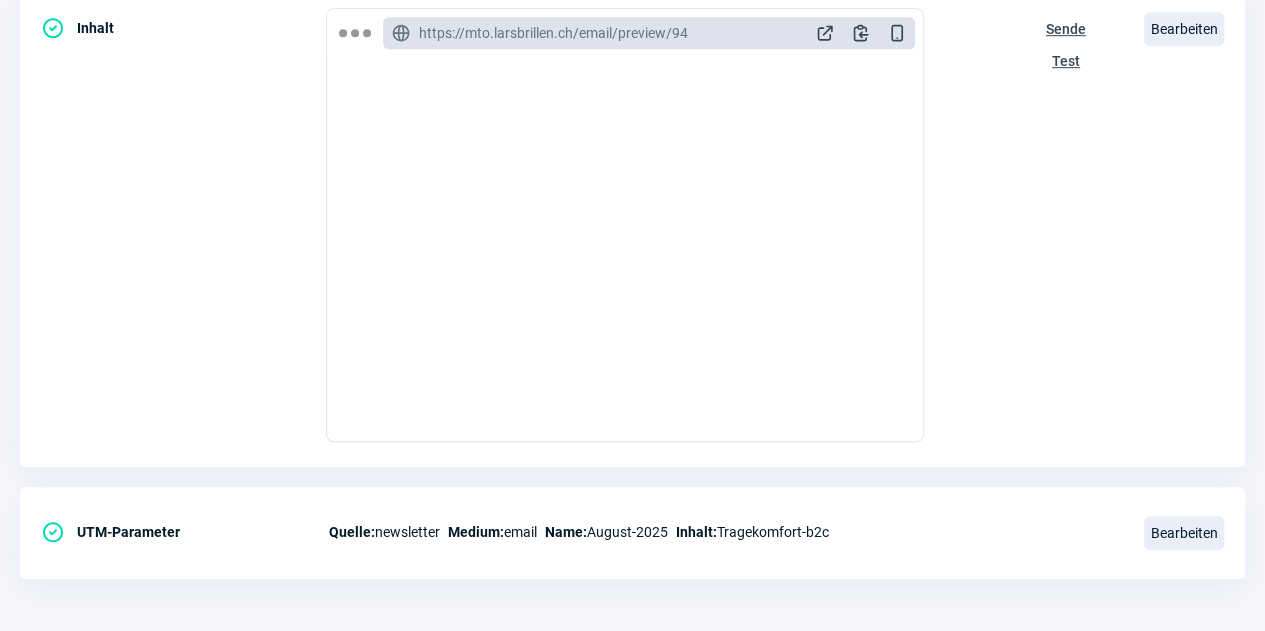 scroll, scrollTop: 0, scrollLeft: 0, axis: both 